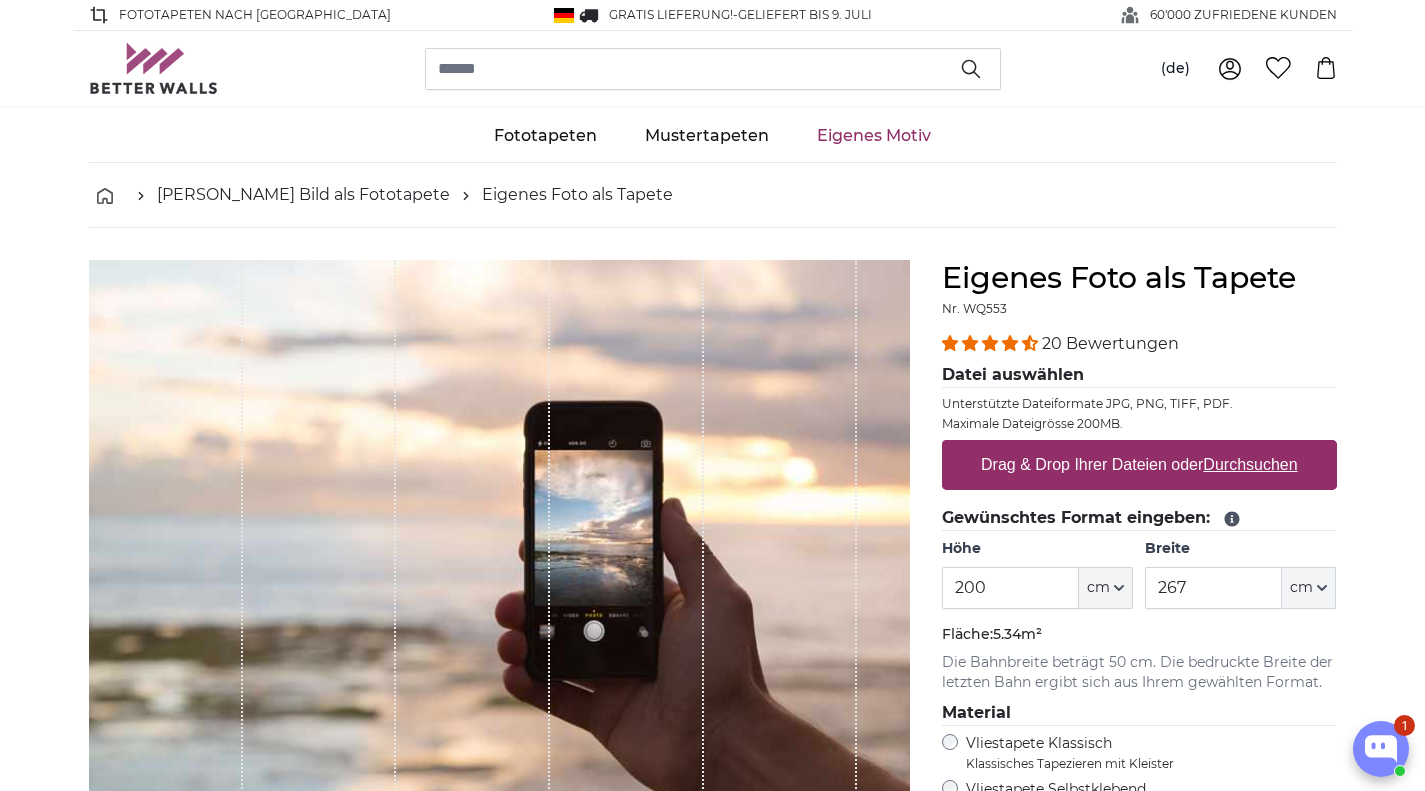 scroll, scrollTop: 300, scrollLeft: 0, axis: vertical 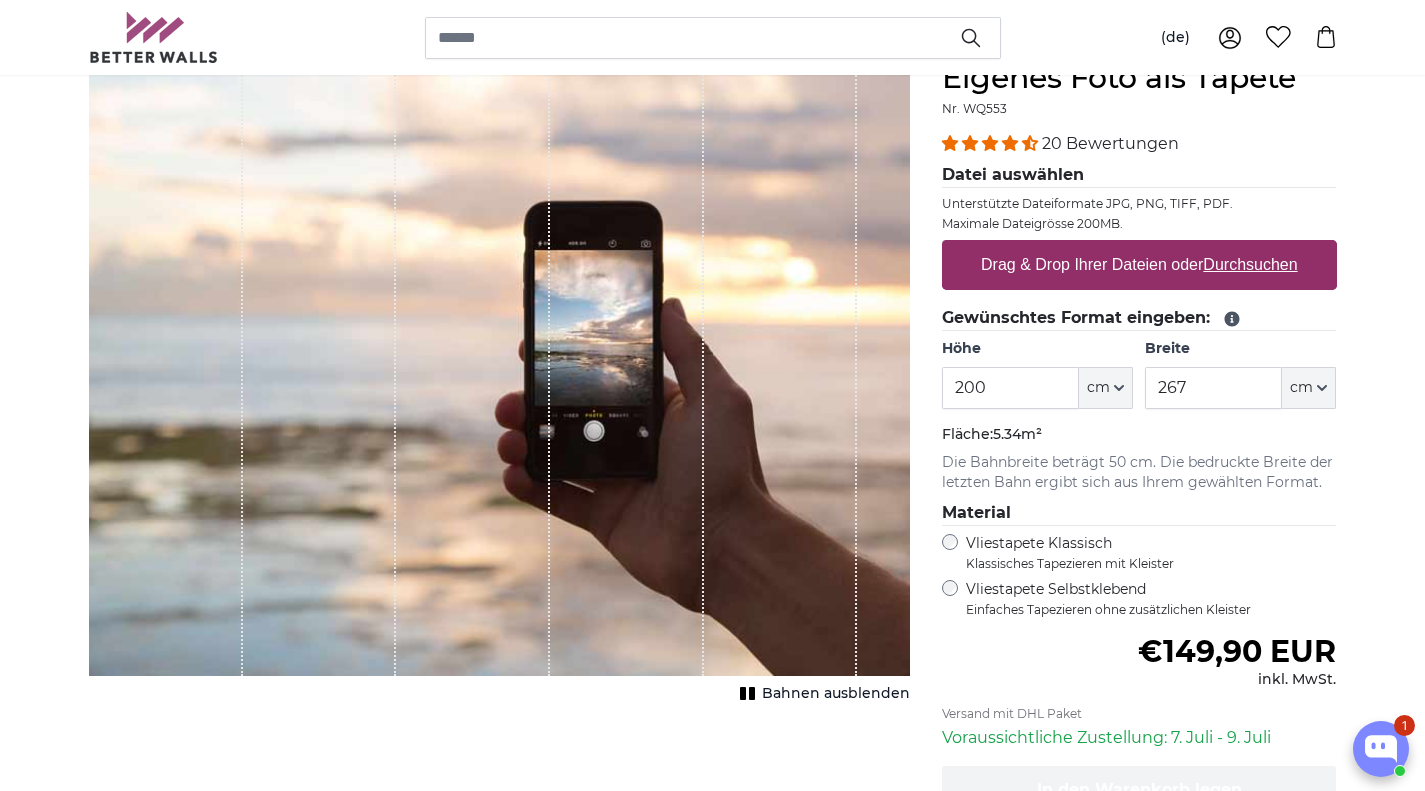 click on "Durchsuchen" at bounding box center [1250, 264] 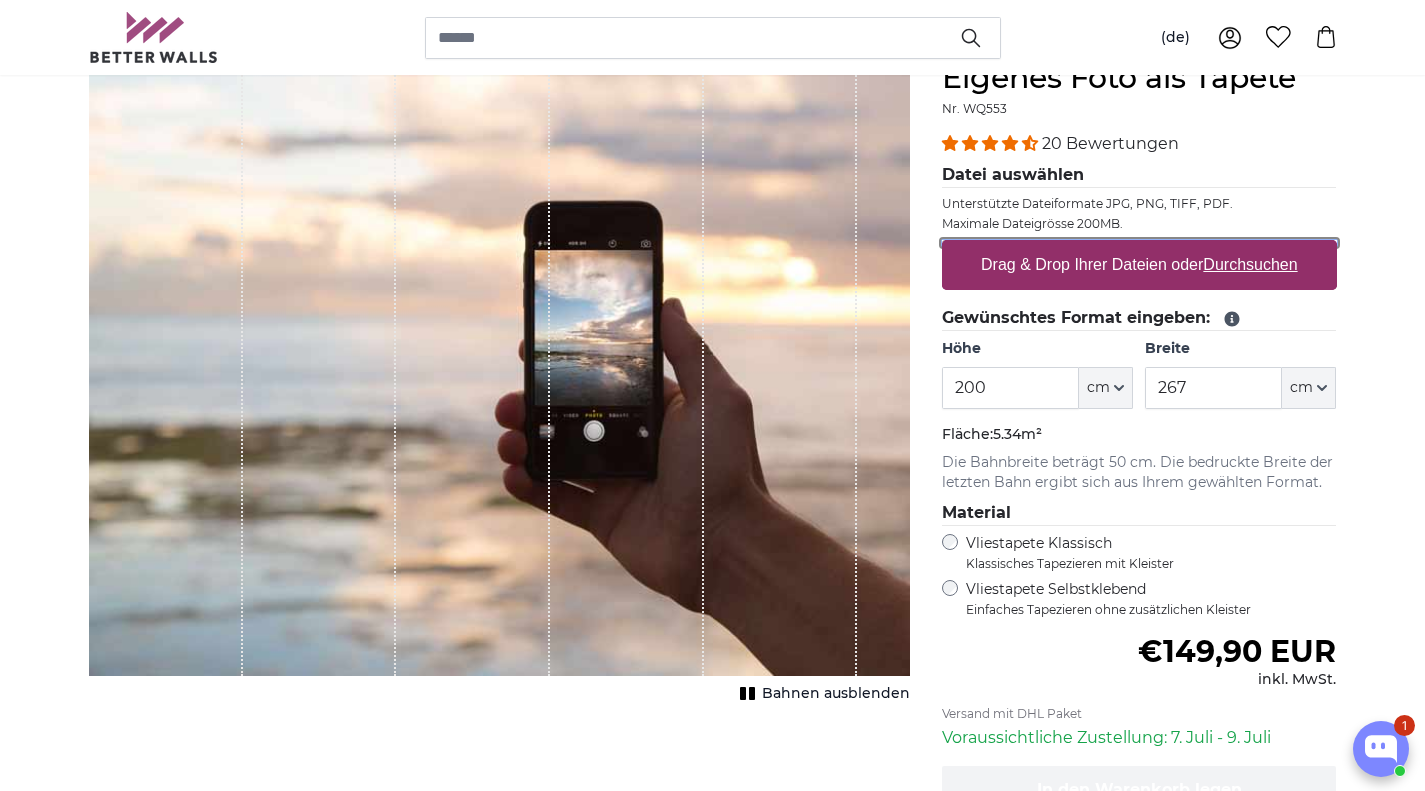 click on "Drag & Drop Ihrer Dateien oder  Durchsuchen" at bounding box center (1139, 243) 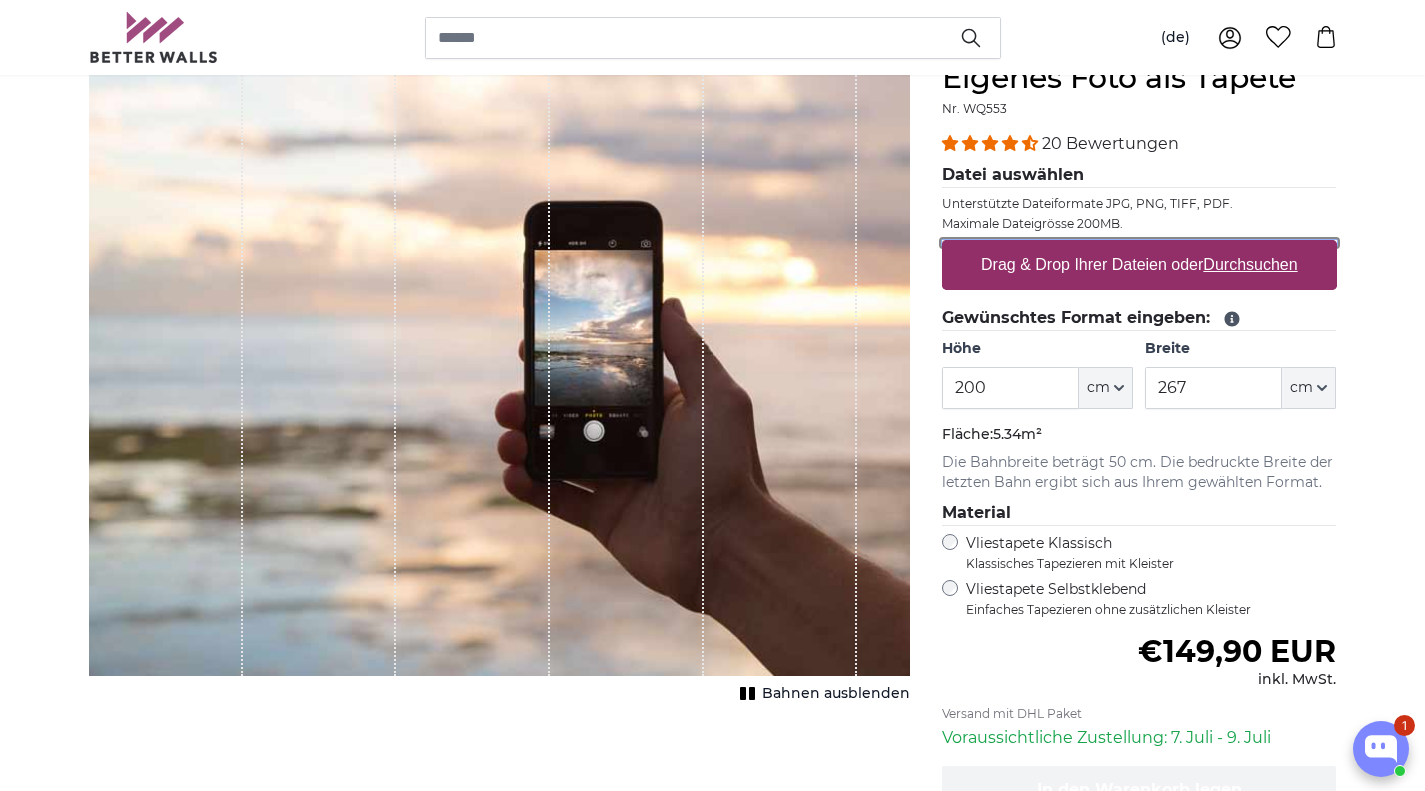 type on "**********" 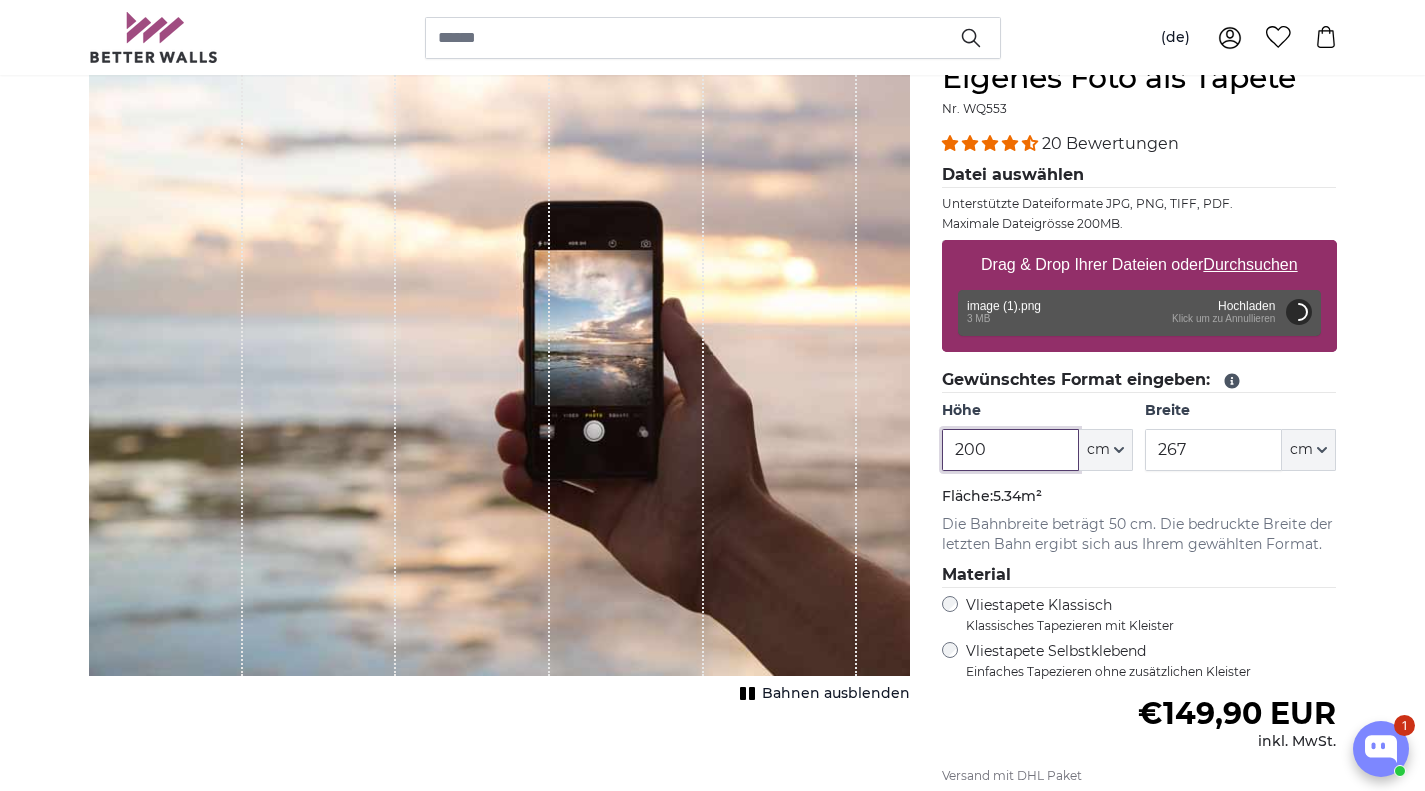 click on "200" at bounding box center [1010, 450] 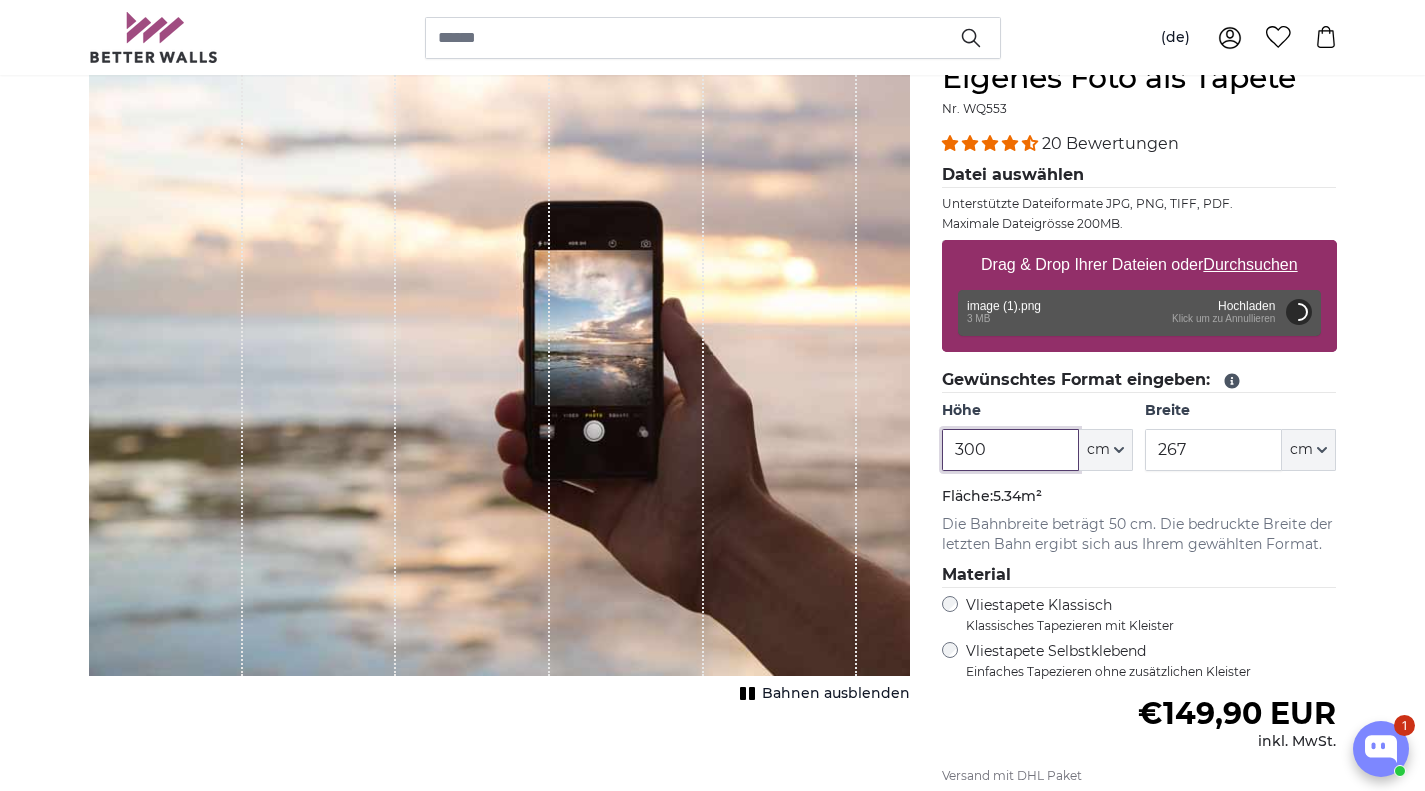 type on "300" 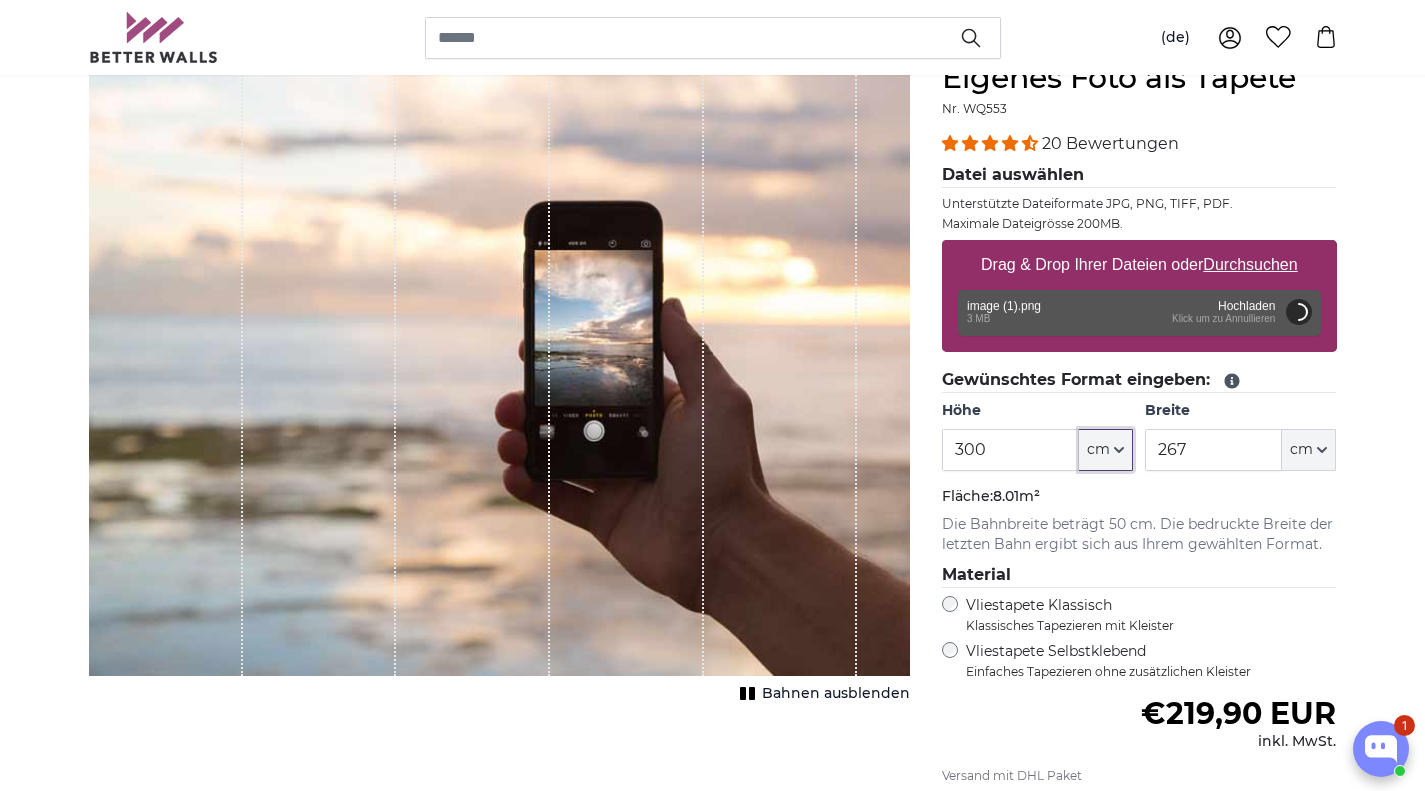 type 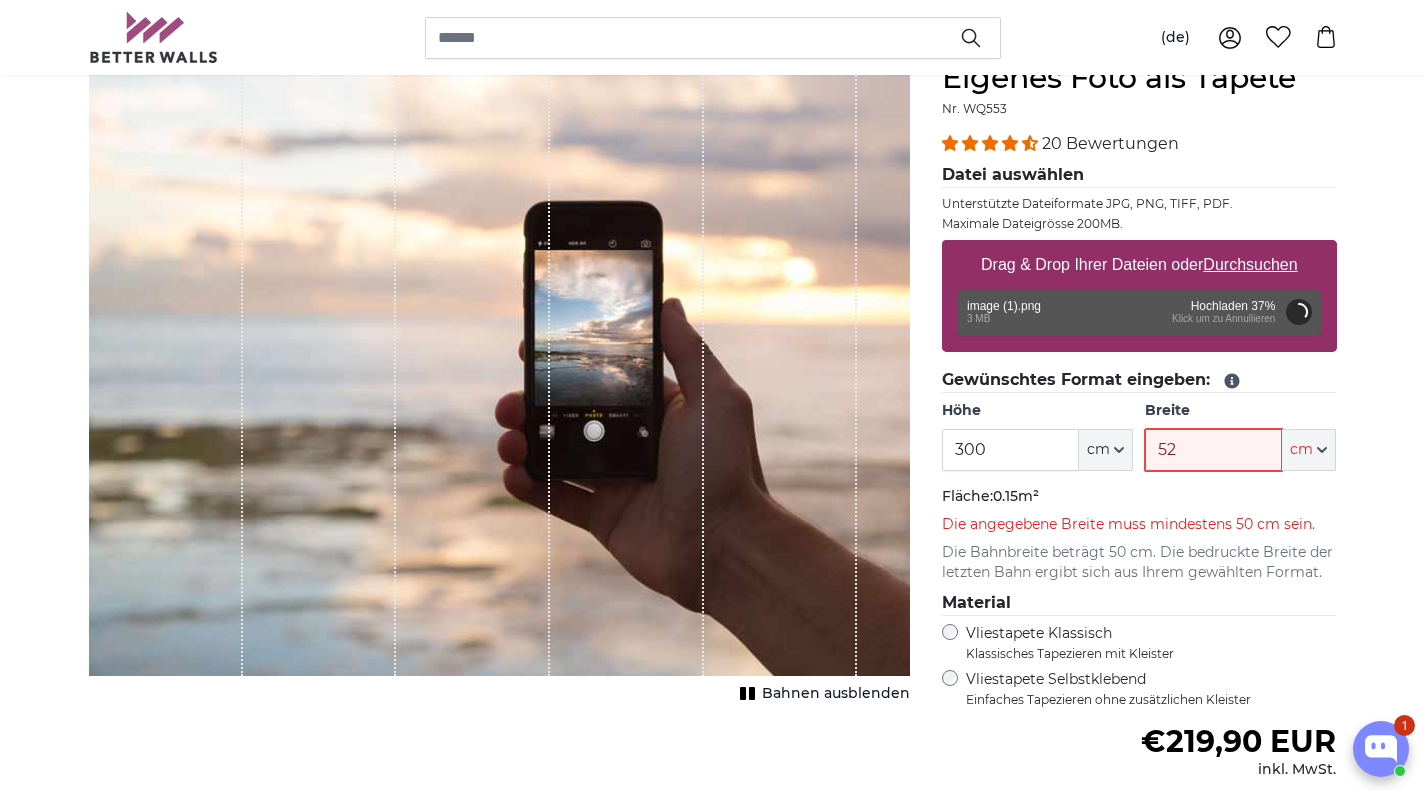 type on "520" 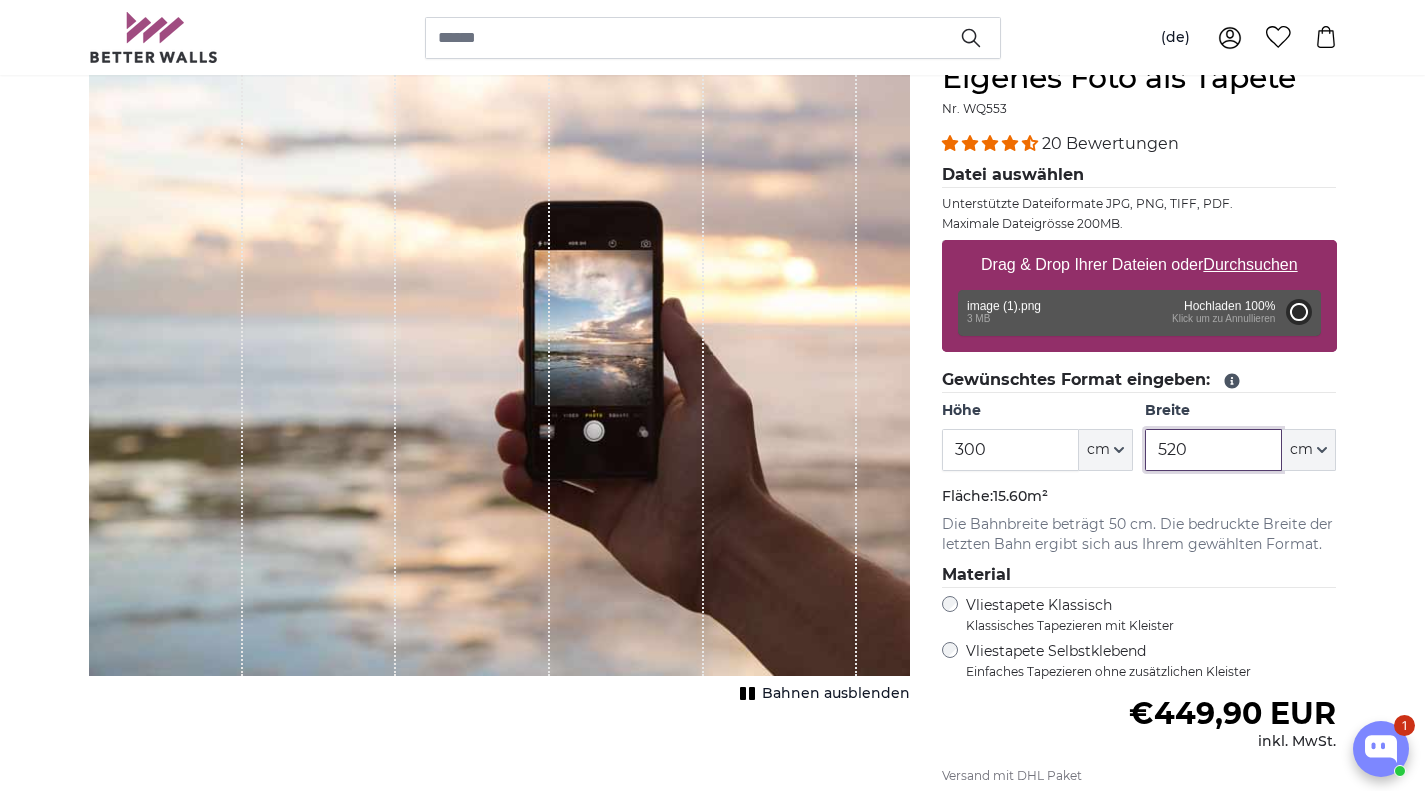type on "66" 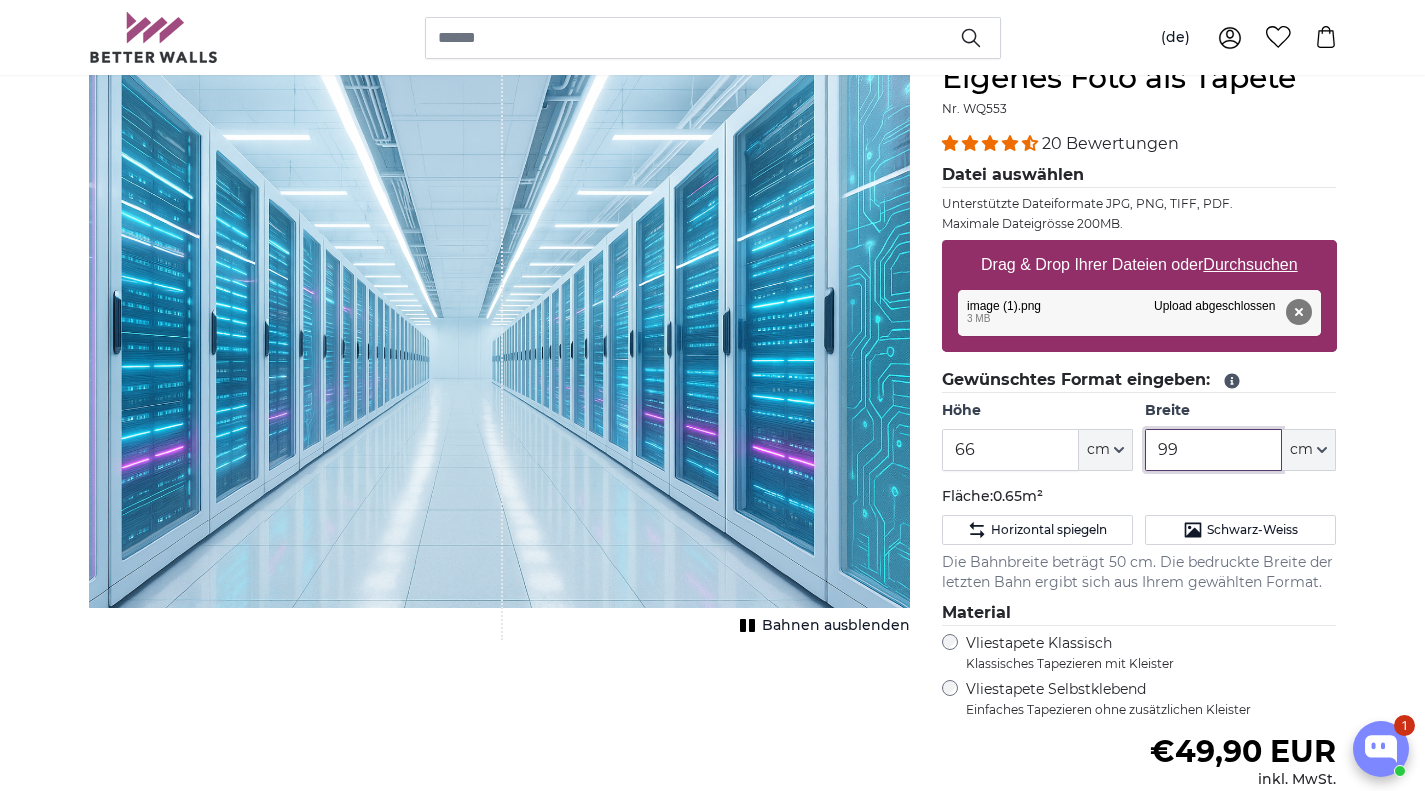 click on "99" at bounding box center (1213, 450) 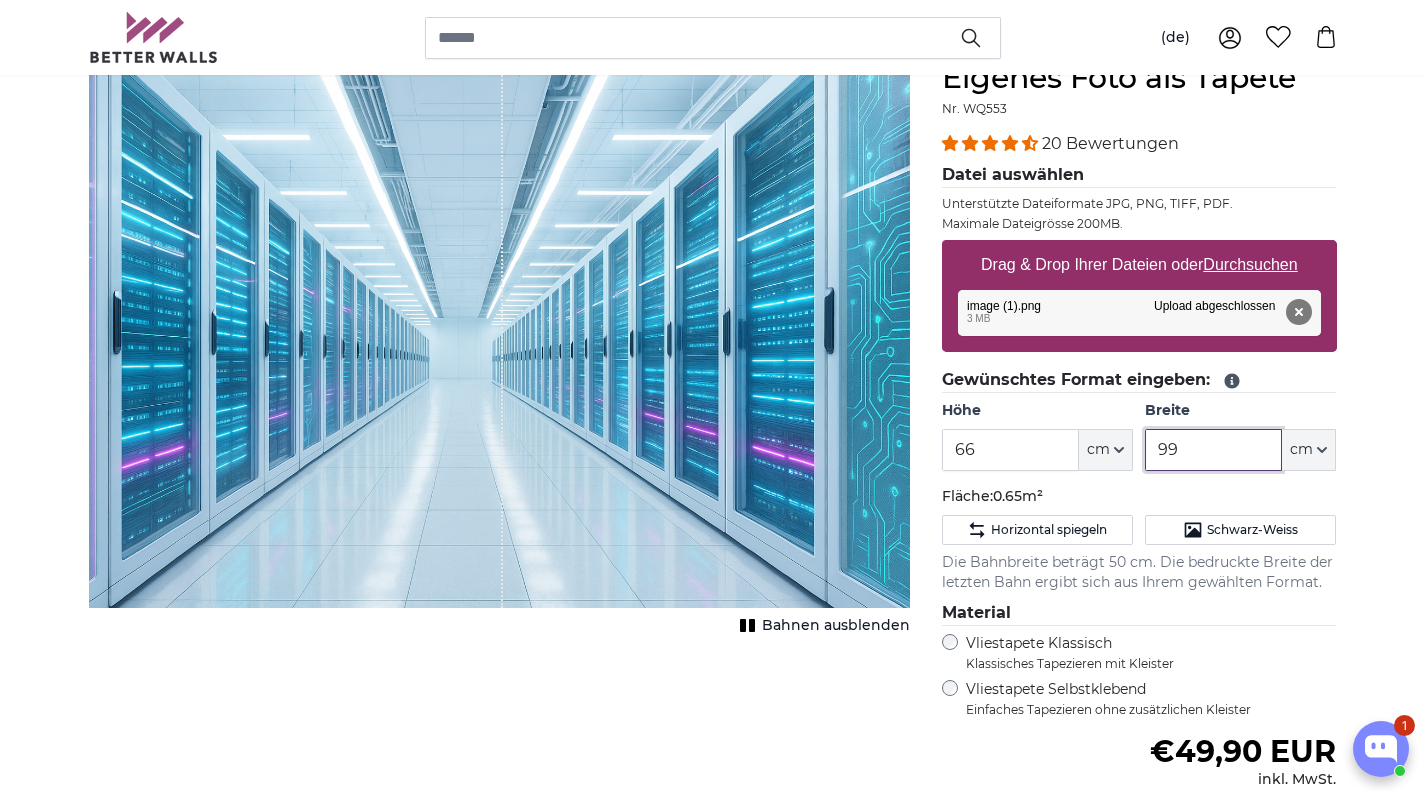 type on "99" 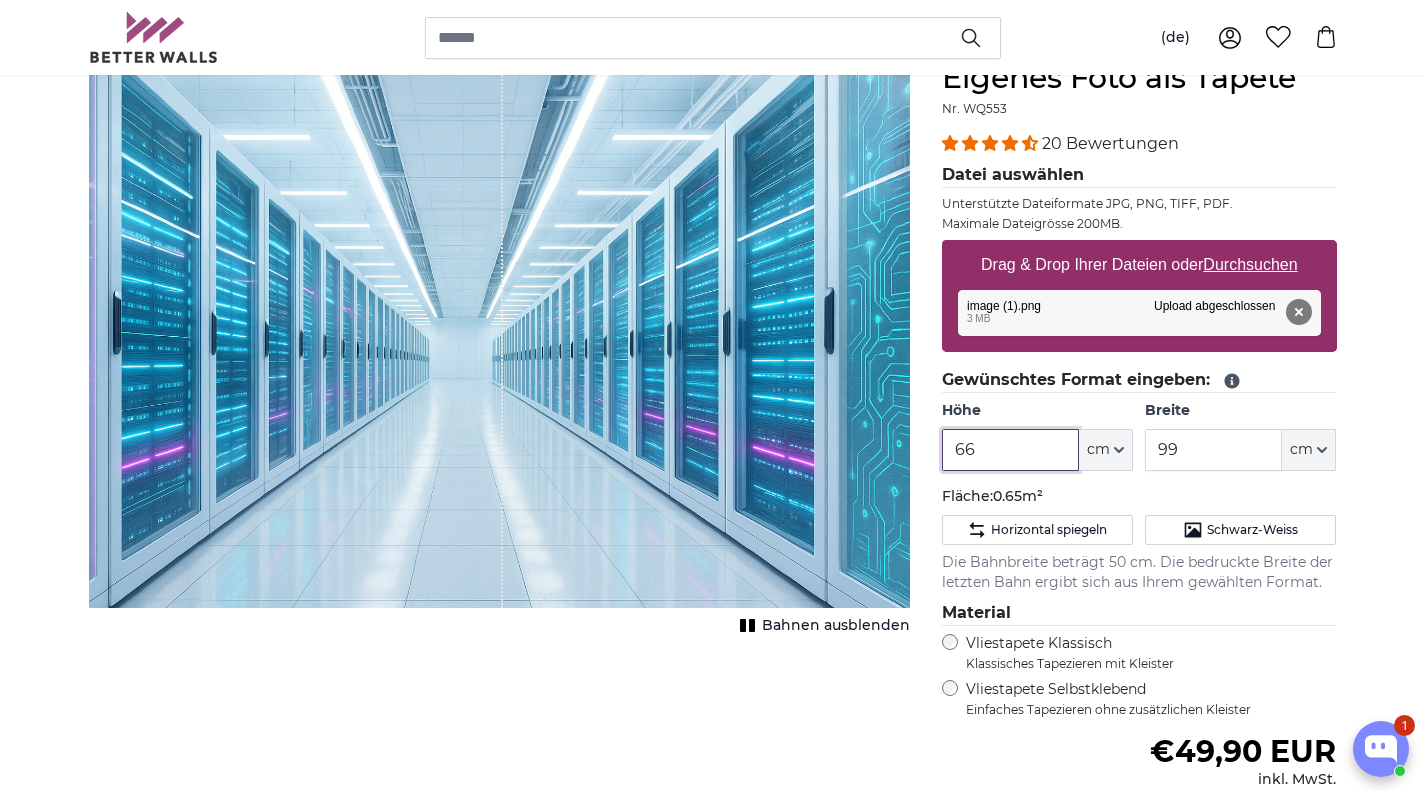 click on "66" at bounding box center (1010, 450) 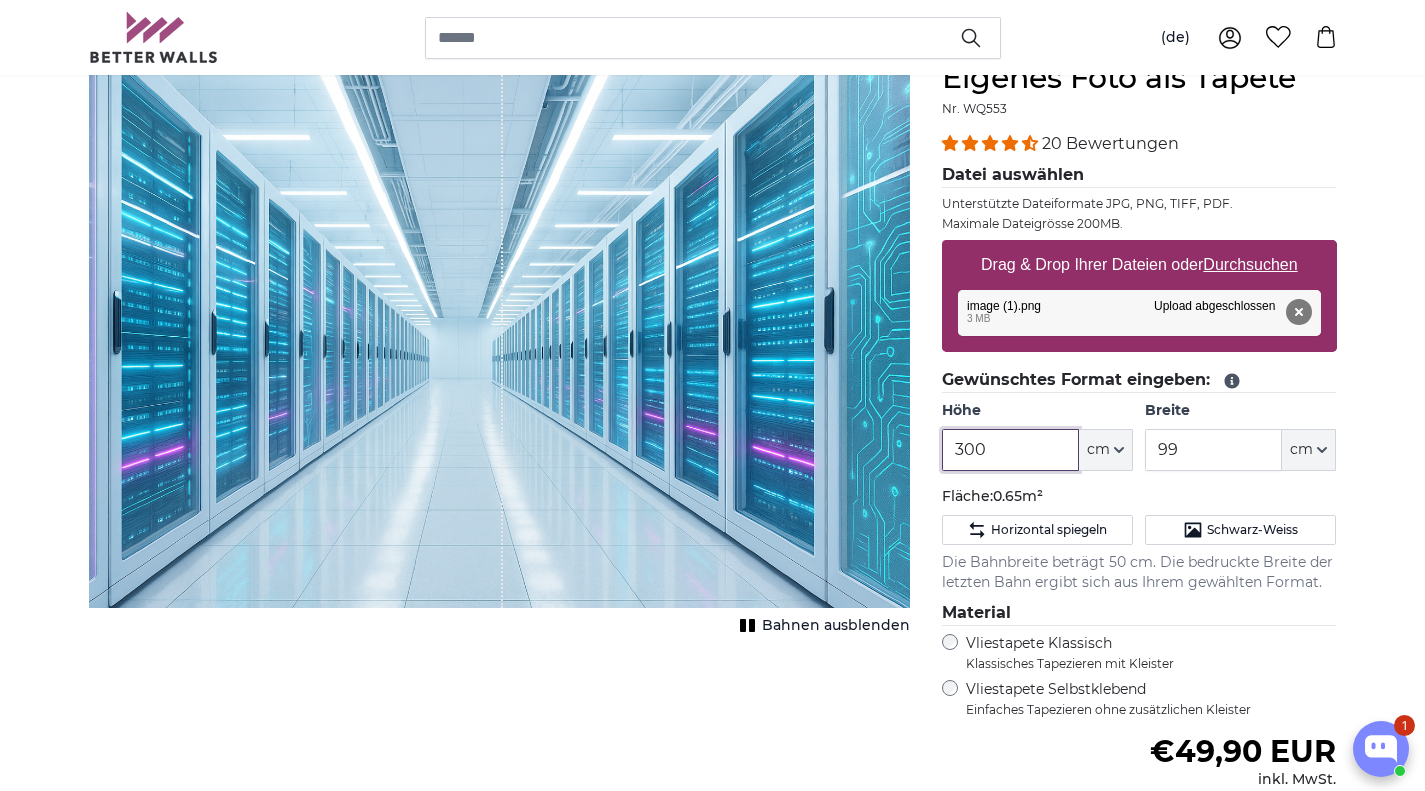 type on "300" 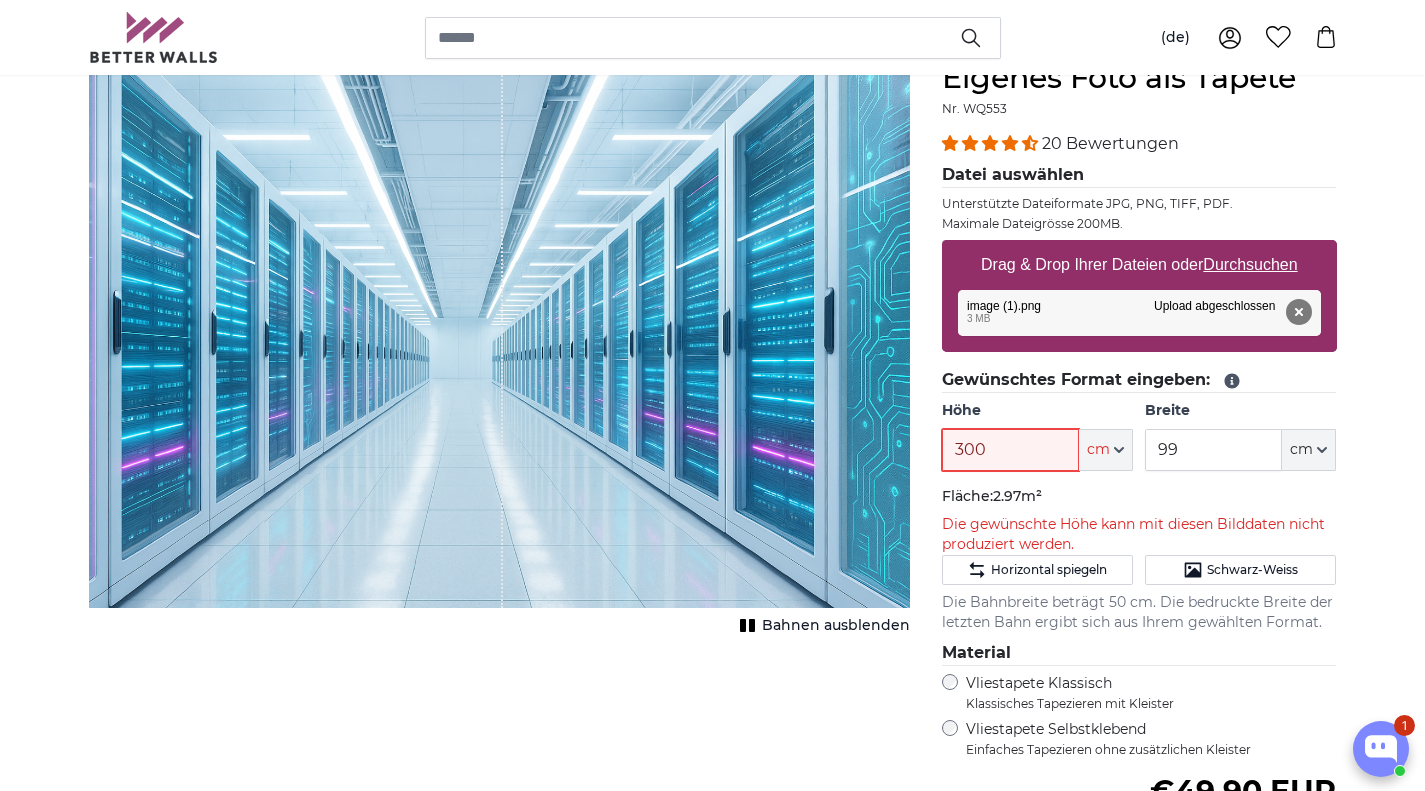 click on "300" at bounding box center [1010, 450] 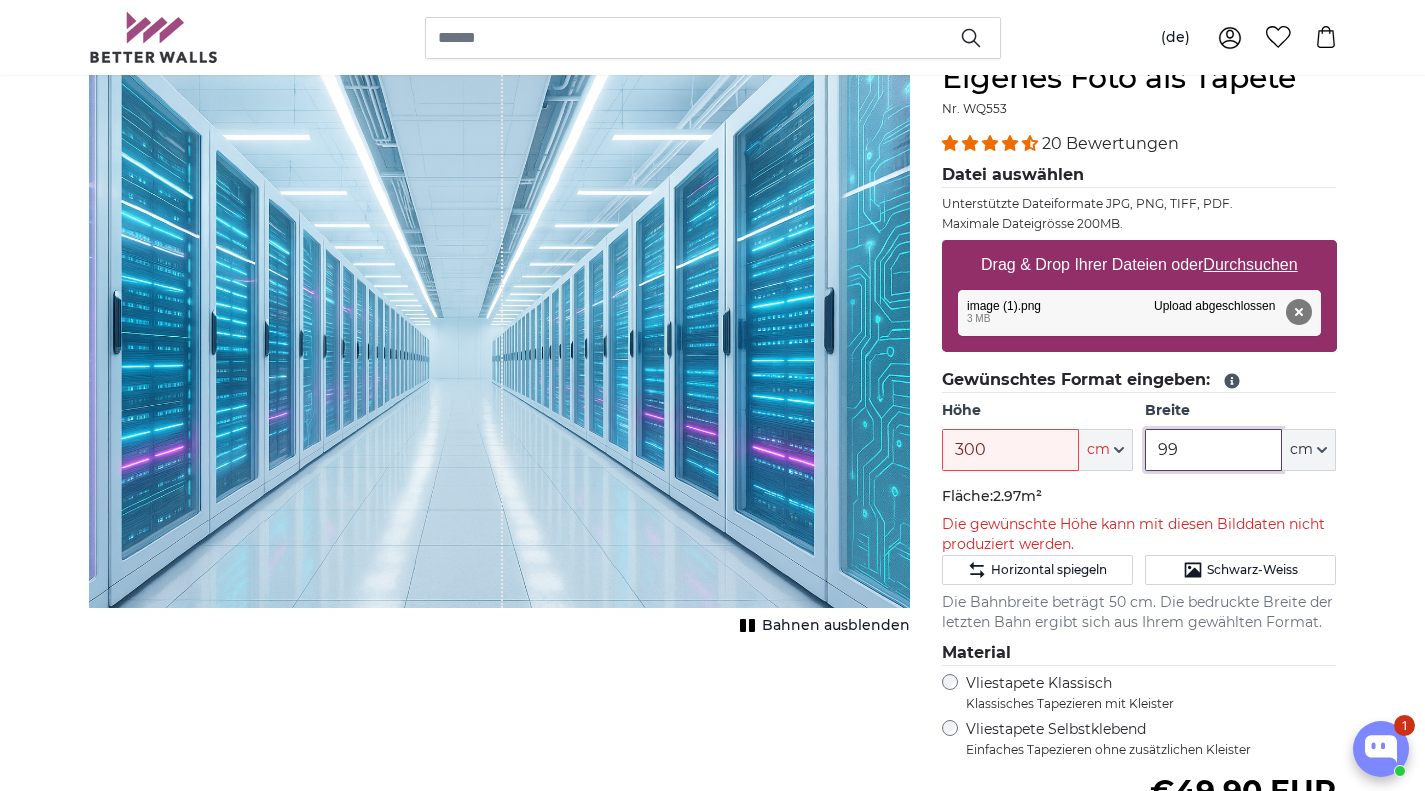 click on "99" at bounding box center [1213, 450] 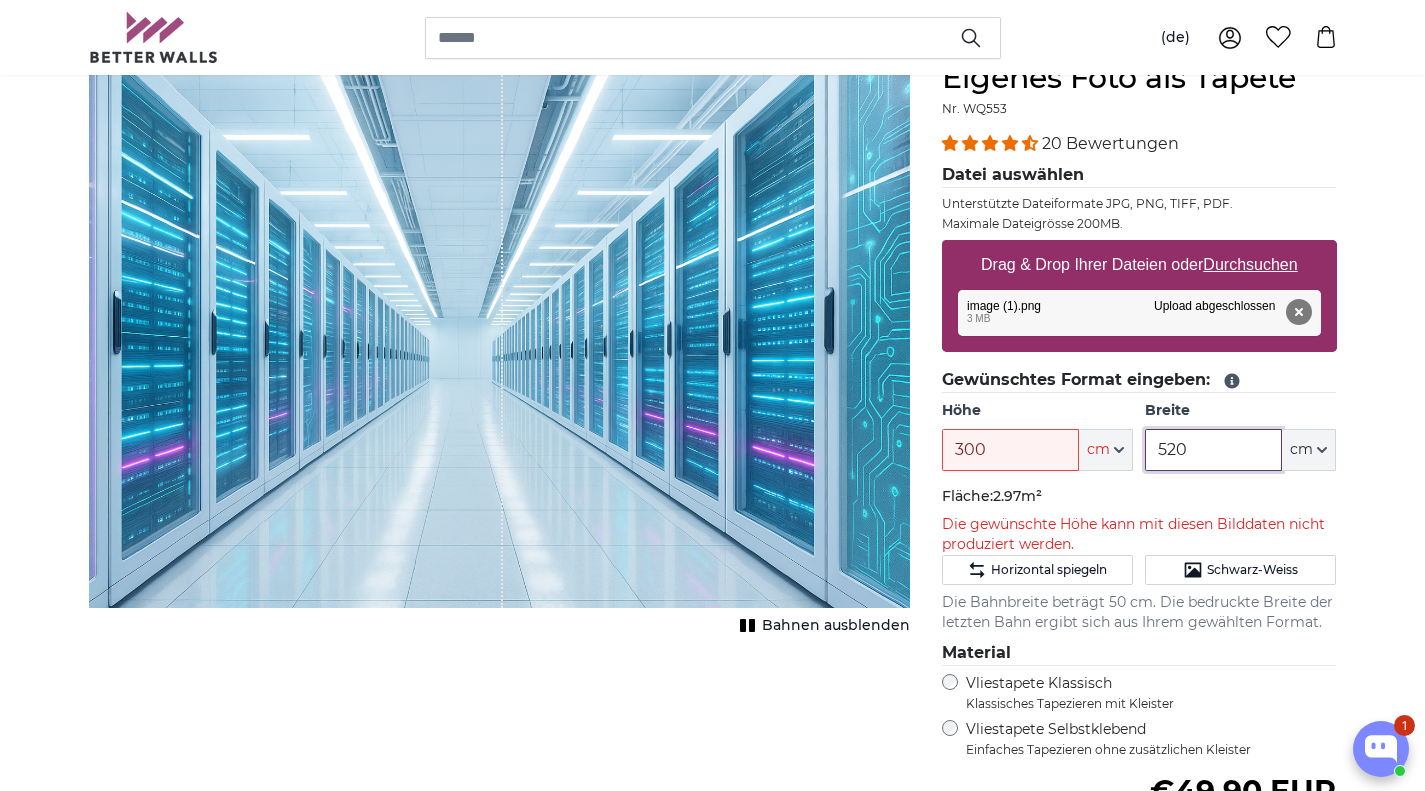 type on "520" 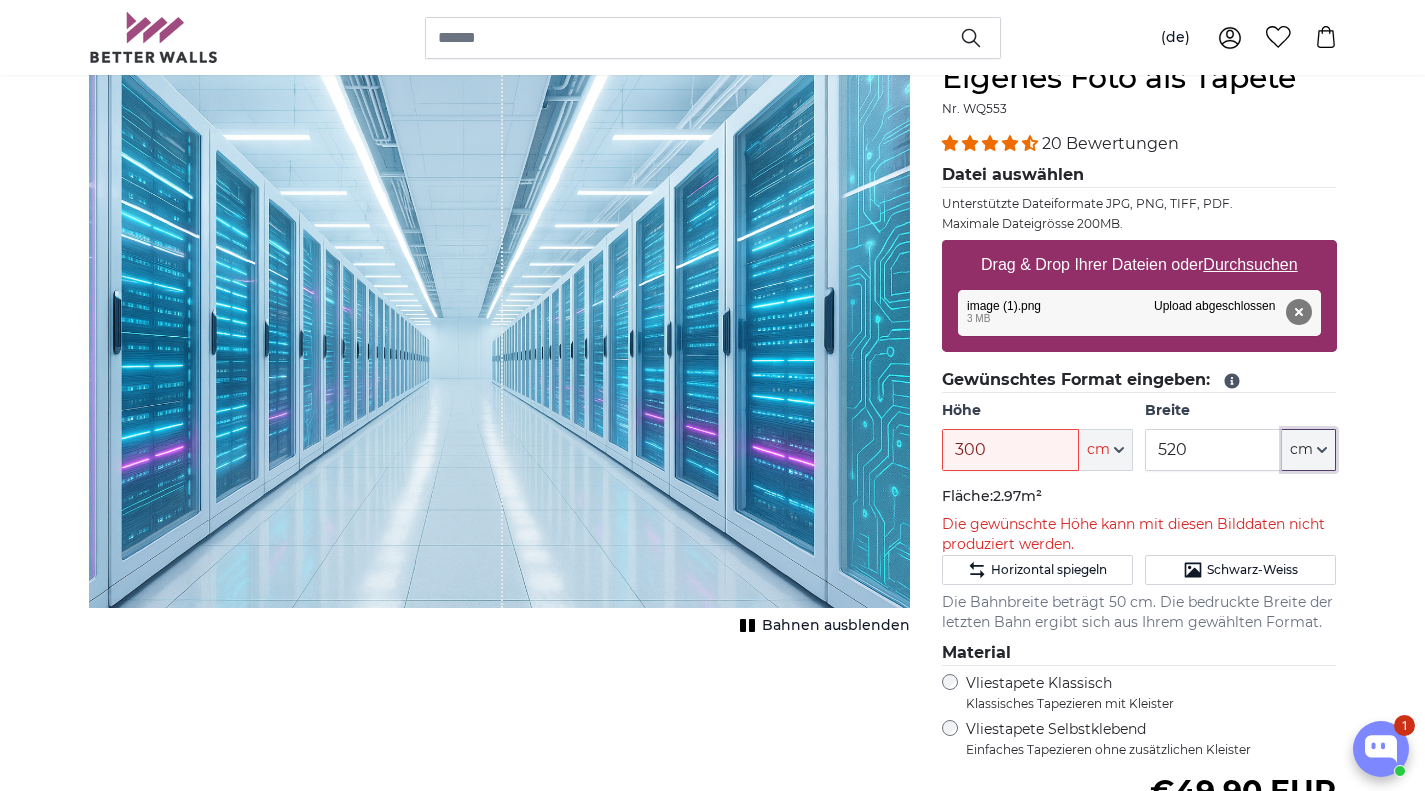 type 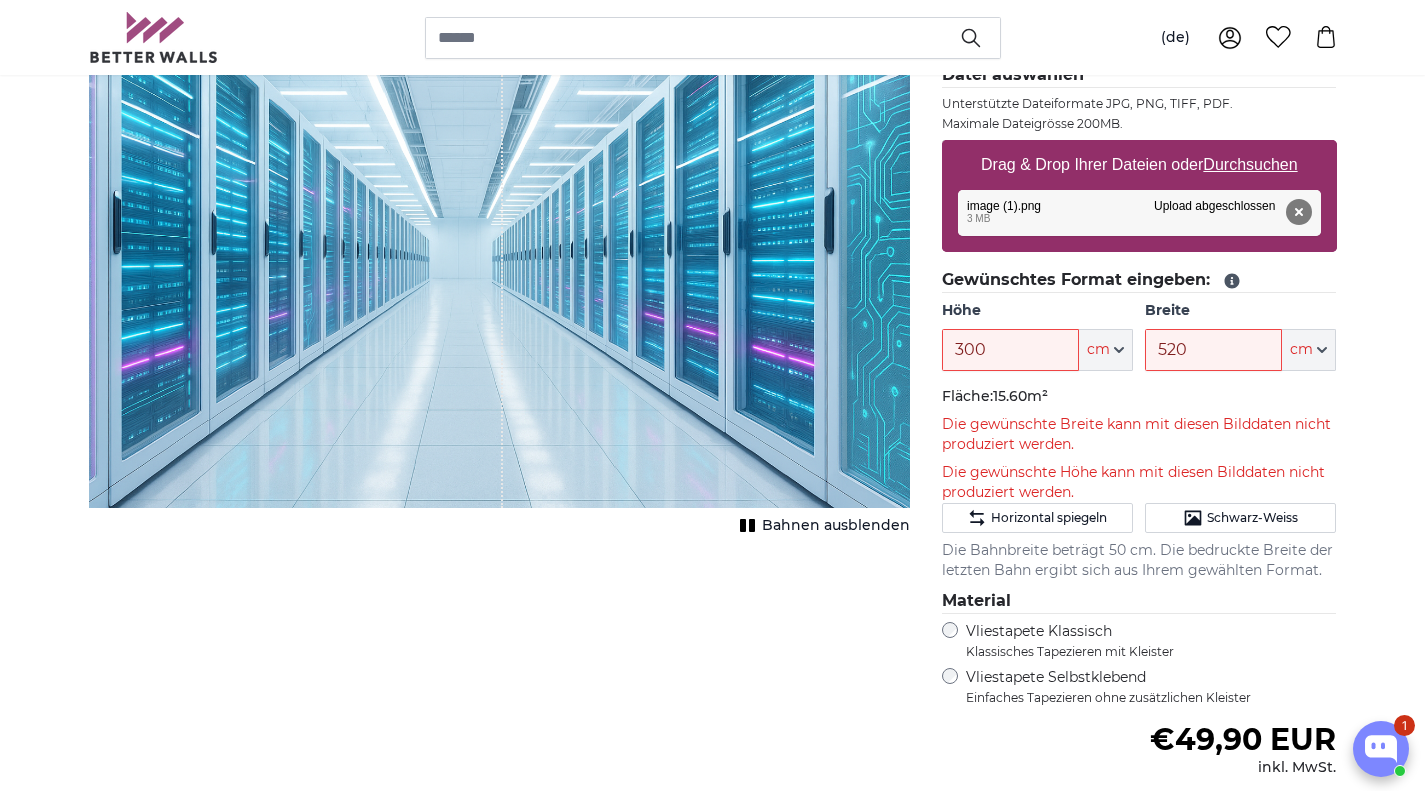 scroll, scrollTop: 200, scrollLeft: 0, axis: vertical 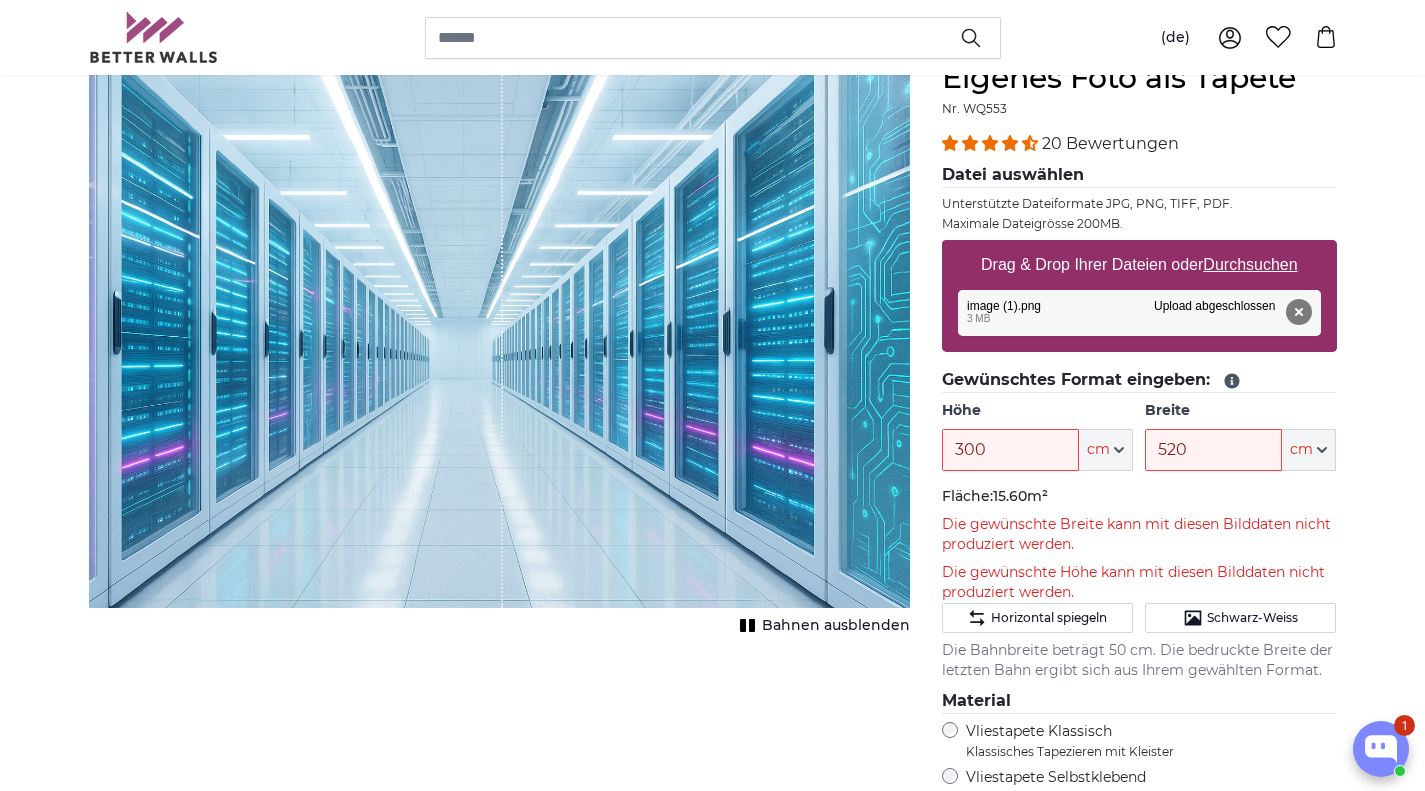 click on "Fläche:  15.60m²" 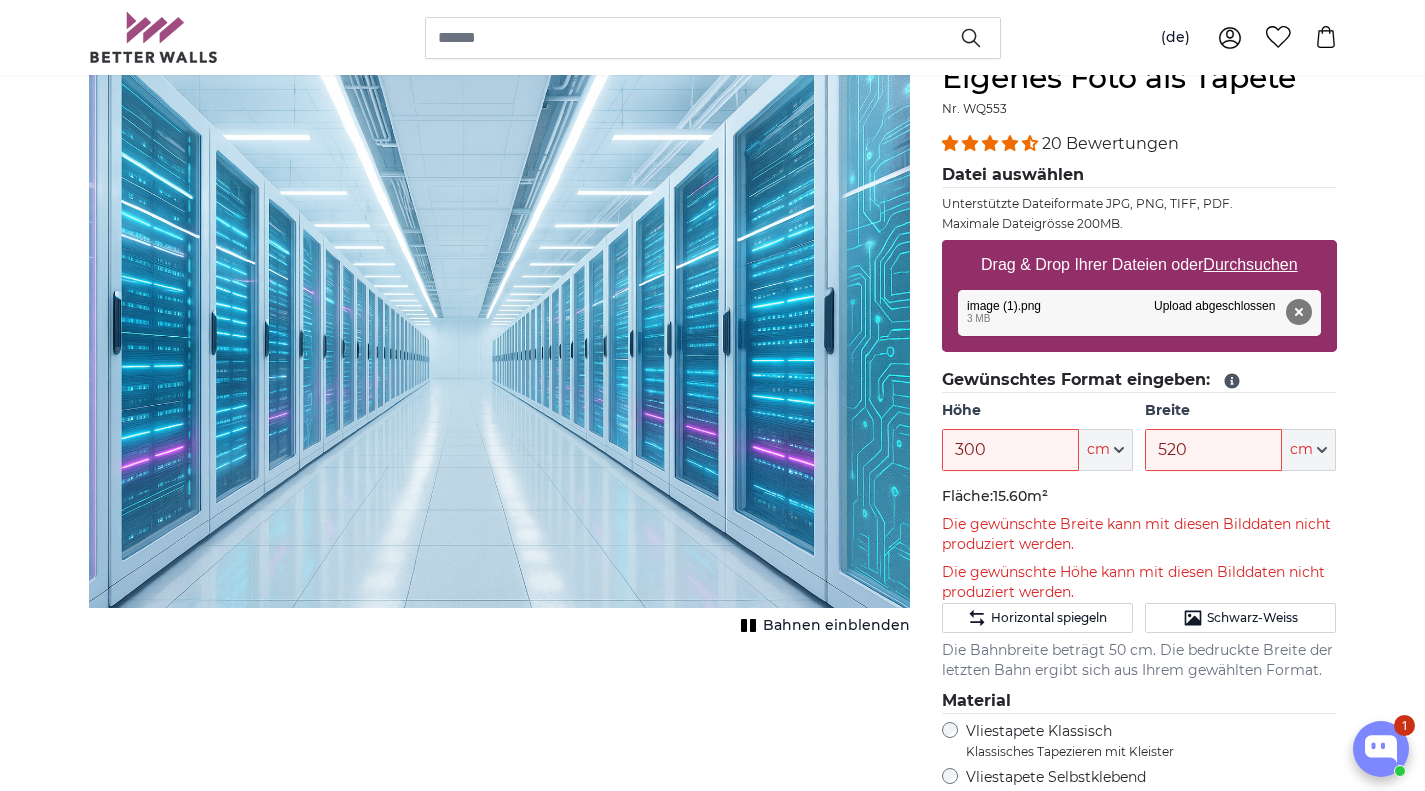 click on "Bahnen einblenden" at bounding box center [836, 626] 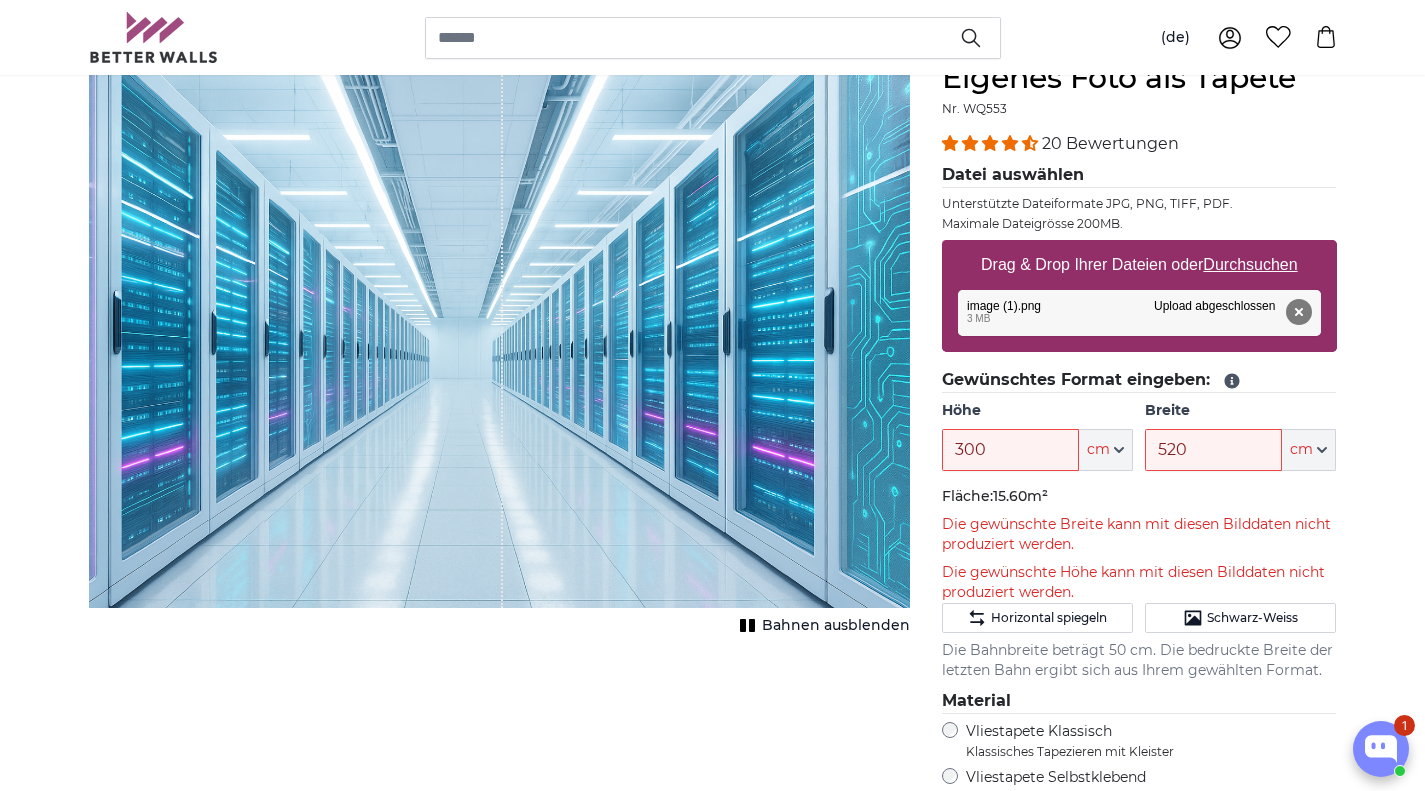 click on "Bahnen ausblenden" at bounding box center [836, 626] 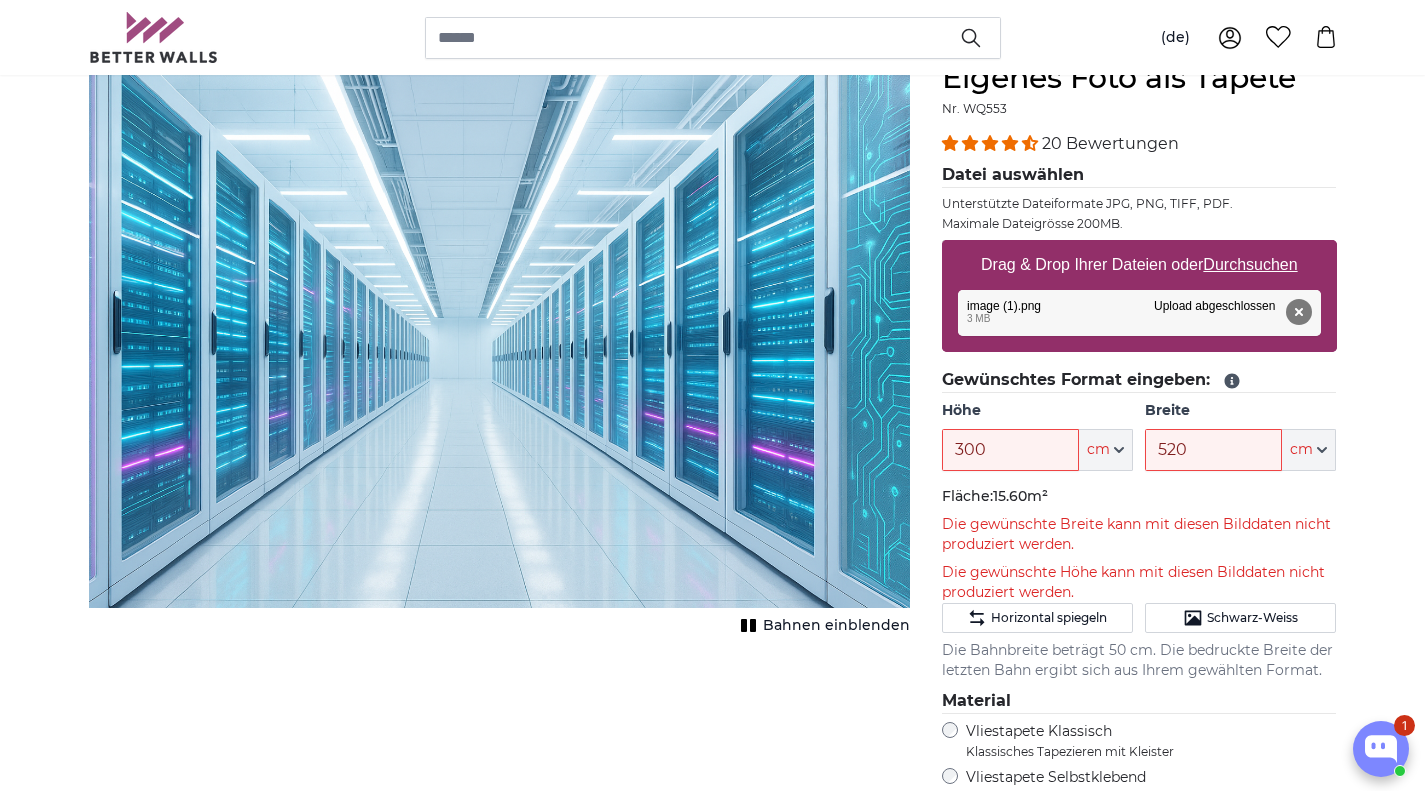 click on "Bahnen einblenden" at bounding box center [836, 626] 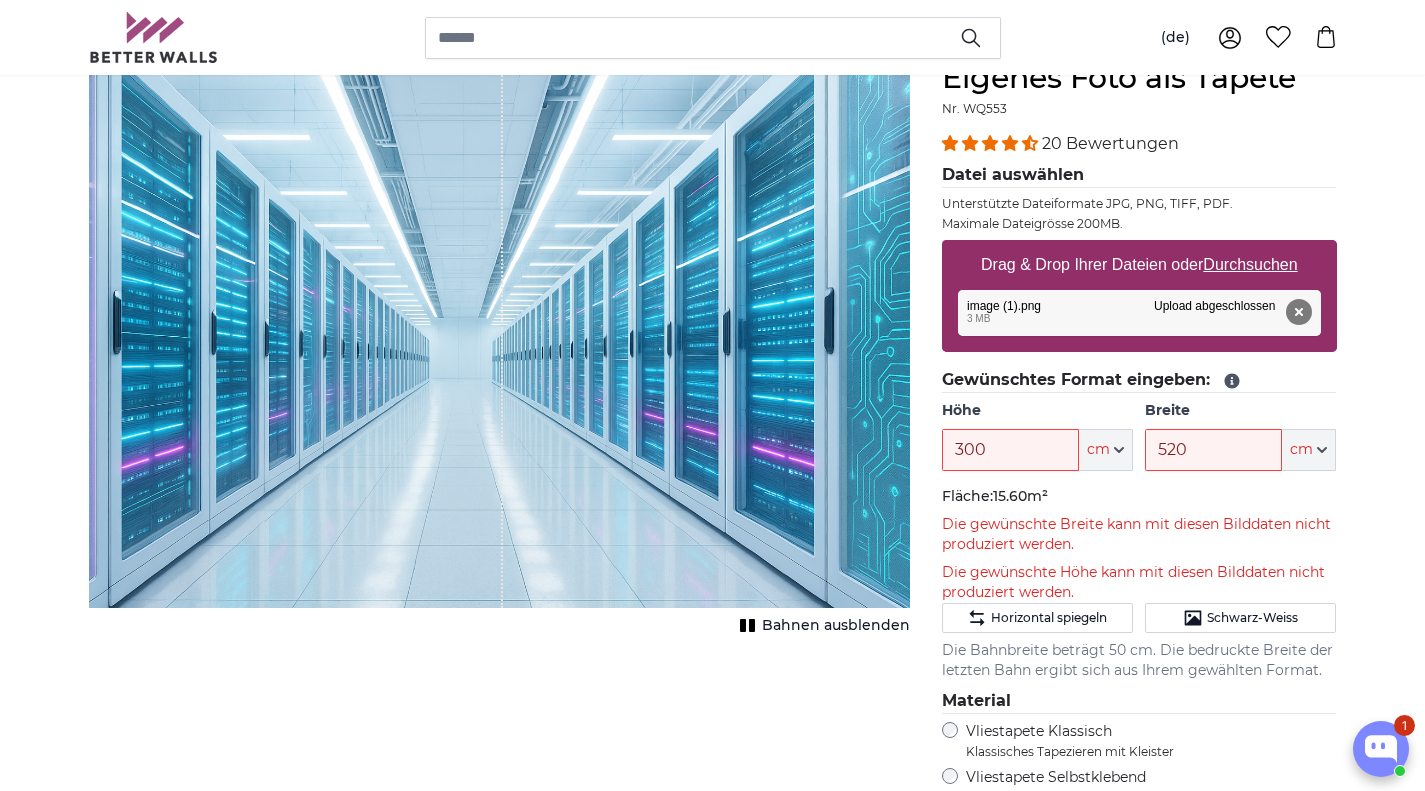 click on "Bahnen ausblenden" at bounding box center (836, 626) 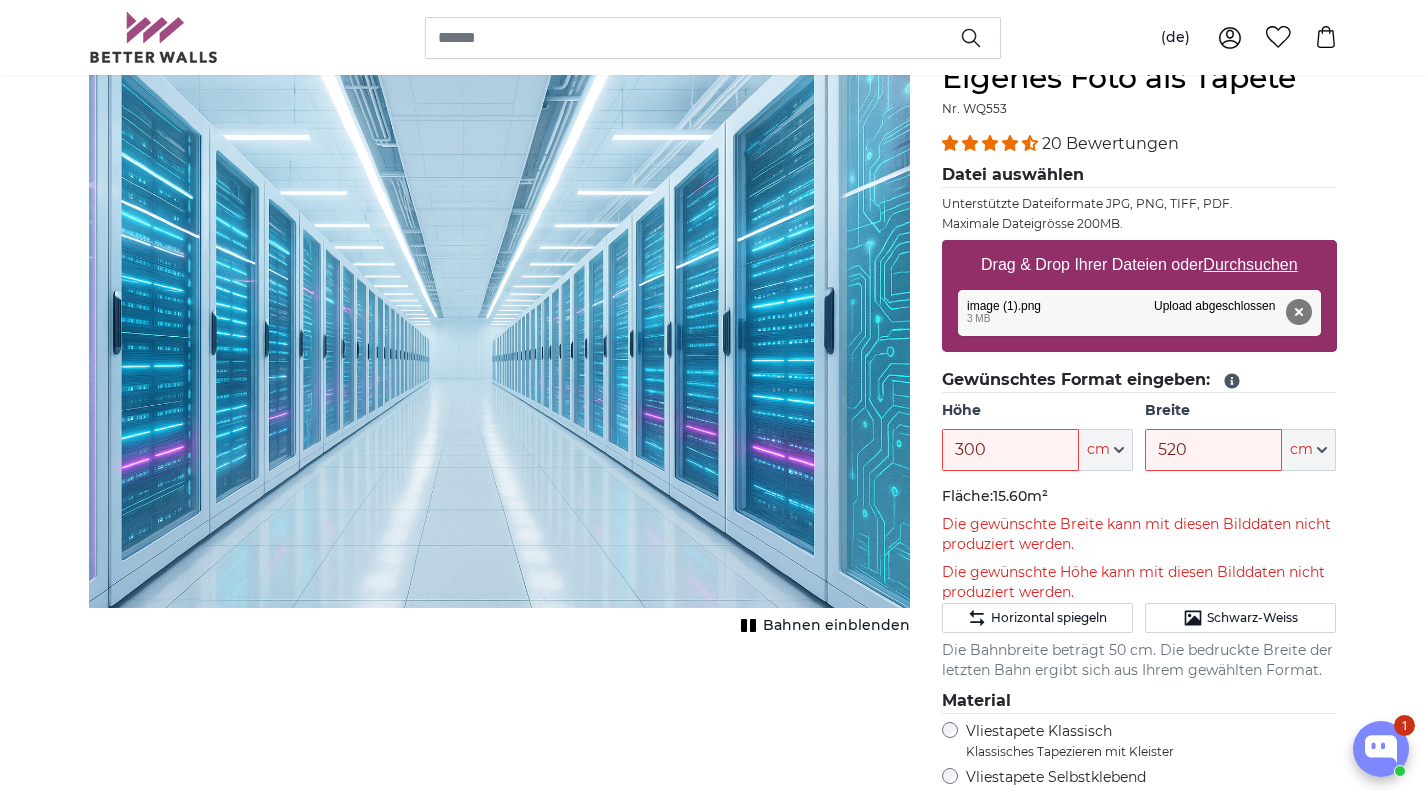 click on "Bahnen einblenden" at bounding box center (836, 626) 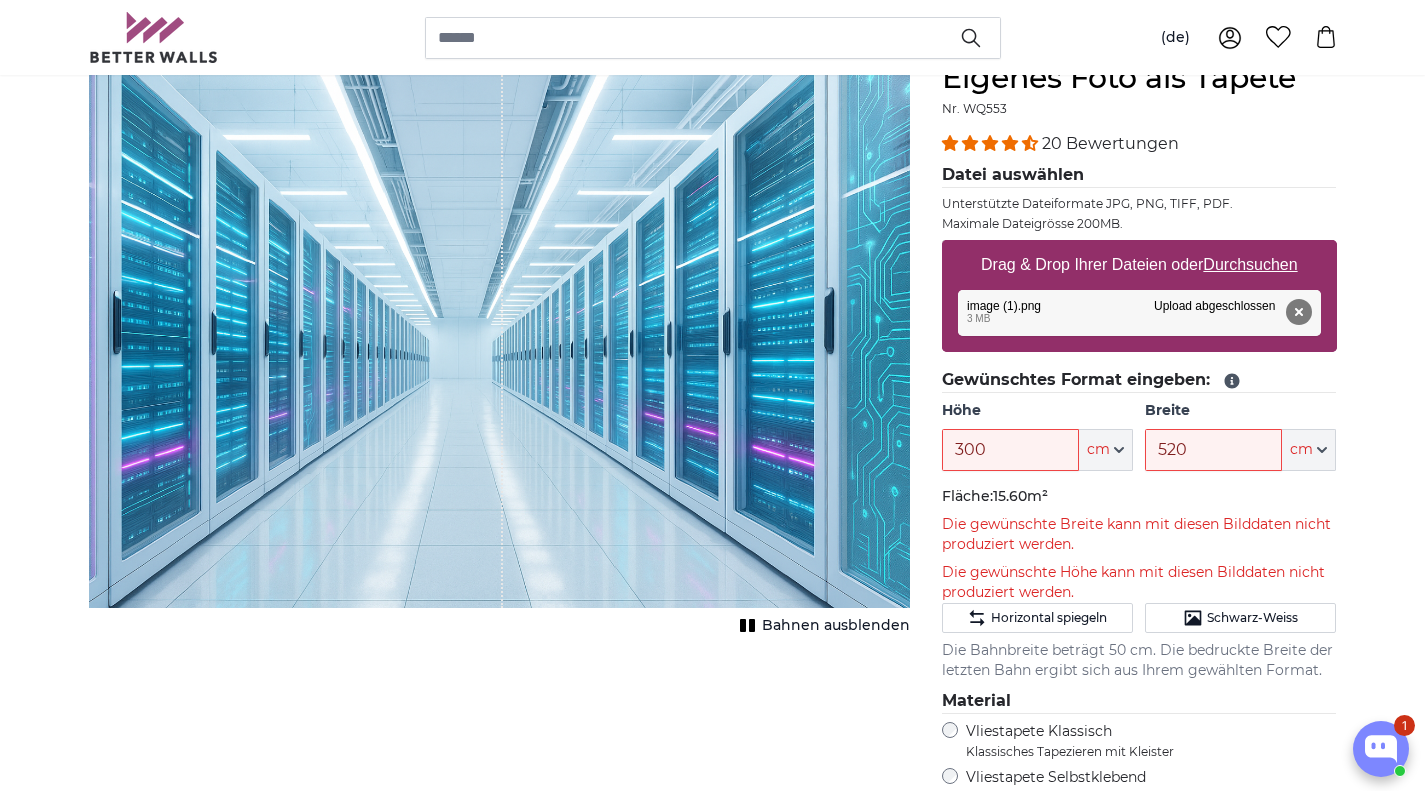 click on "Bahnen ausblenden" at bounding box center (836, 626) 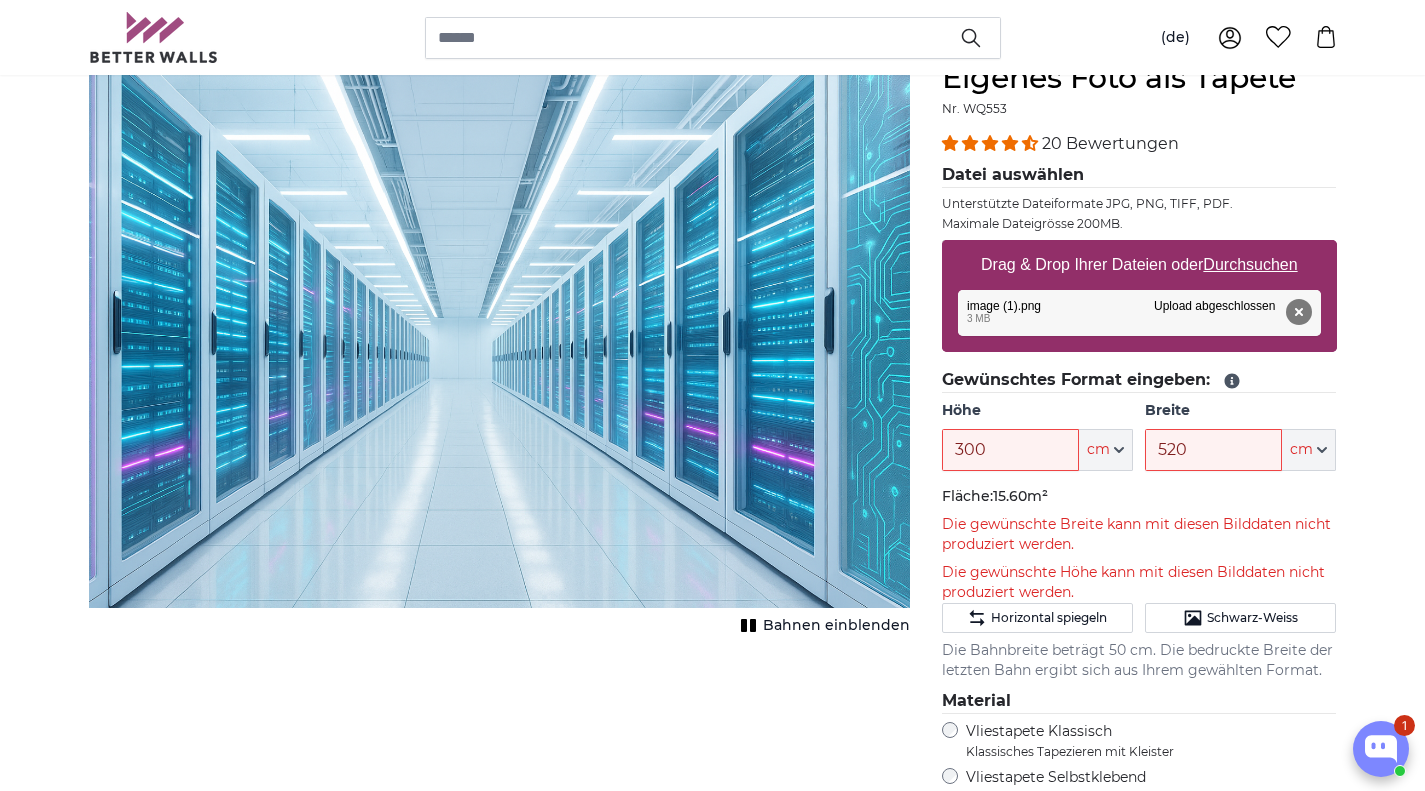 type 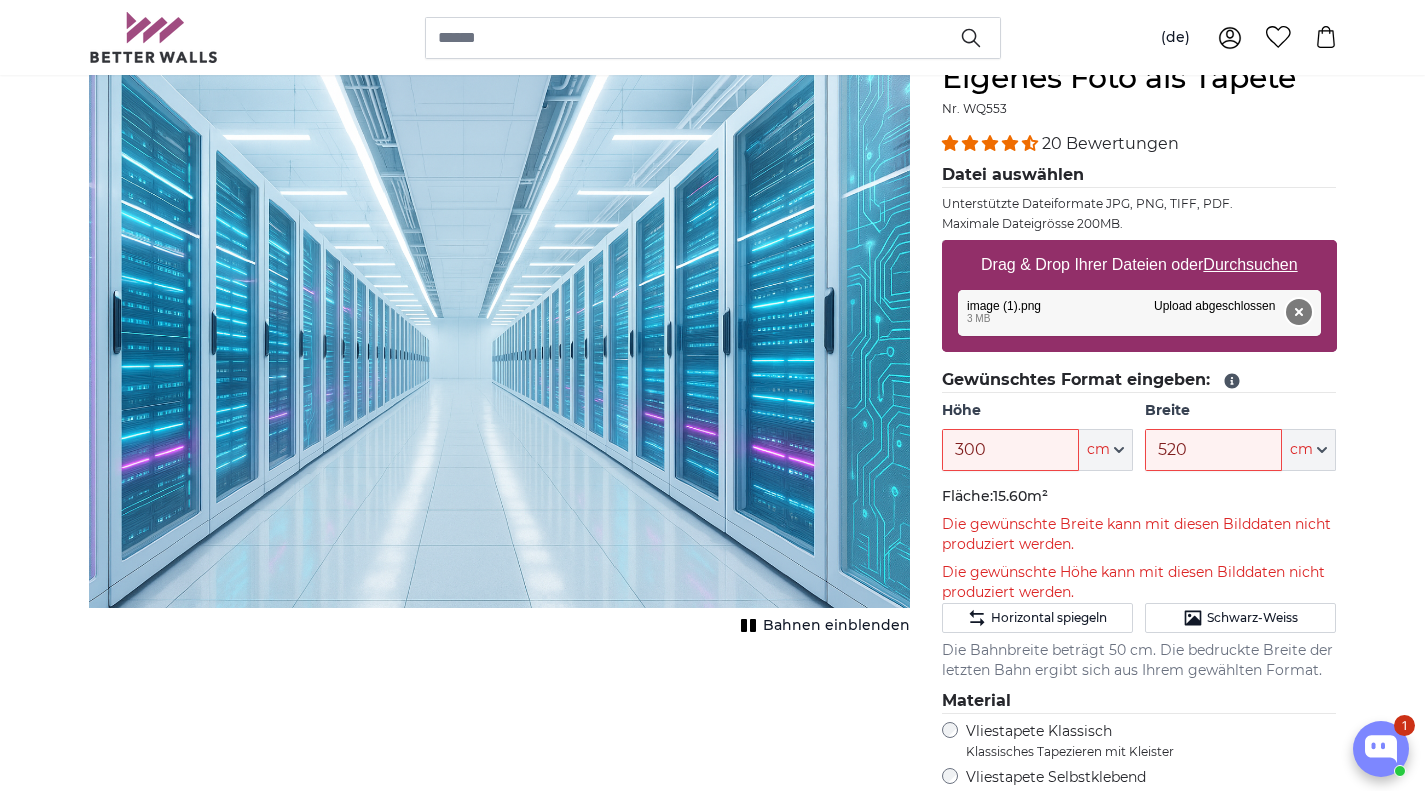 click on "Entfernen" at bounding box center [1298, 312] 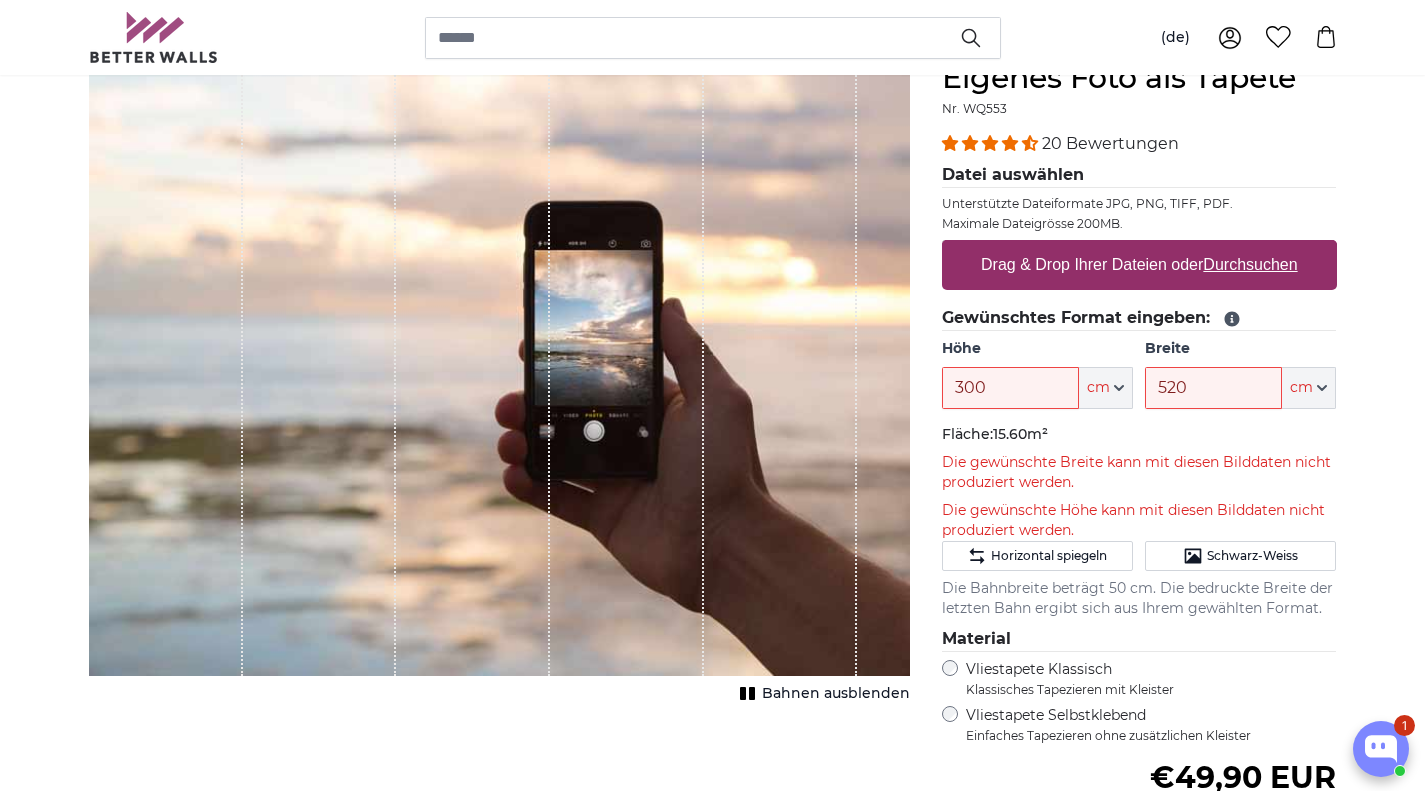 click on "Durchsuchen" at bounding box center [1250, 264] 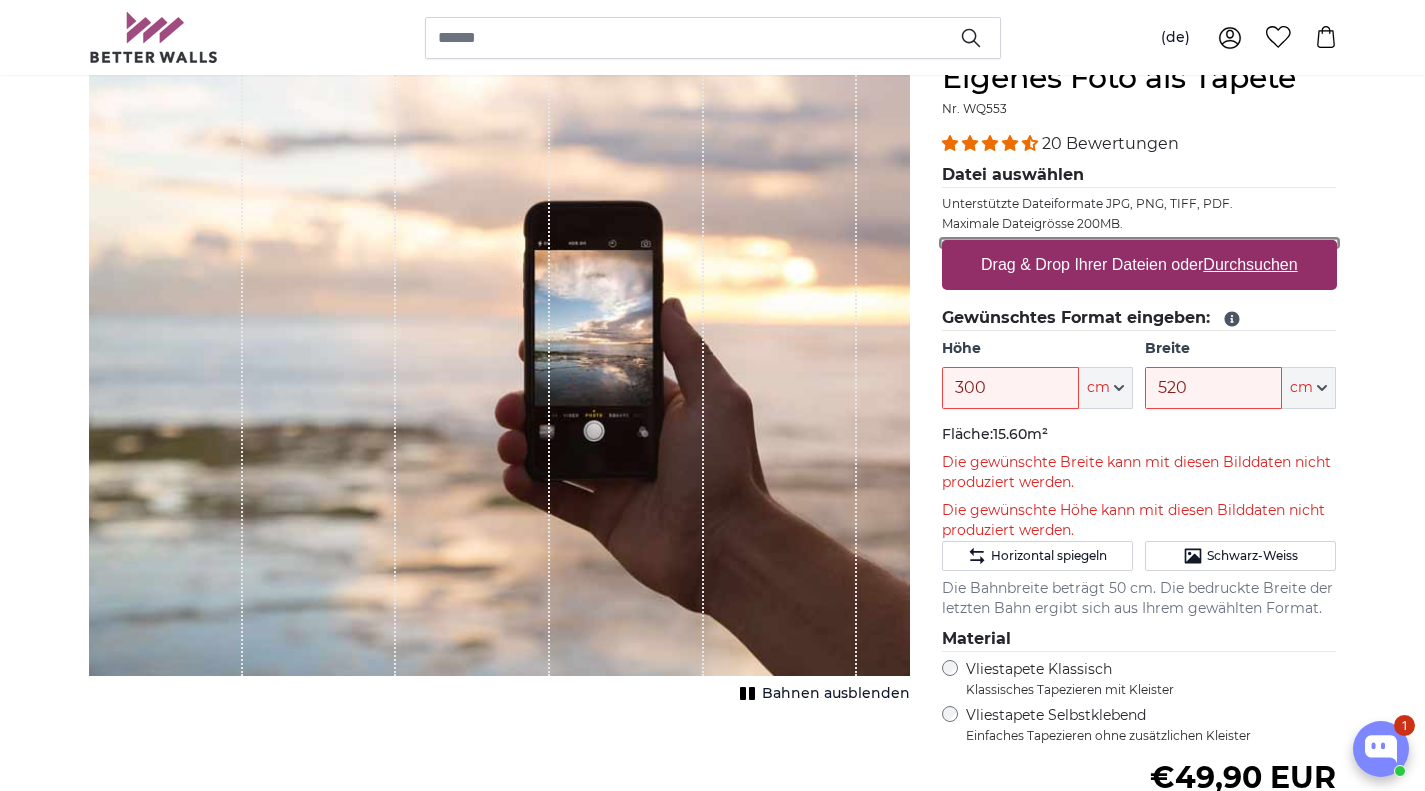 click on "Drag & Drop Ihrer Dateien oder  Durchsuchen" at bounding box center [1139, 243] 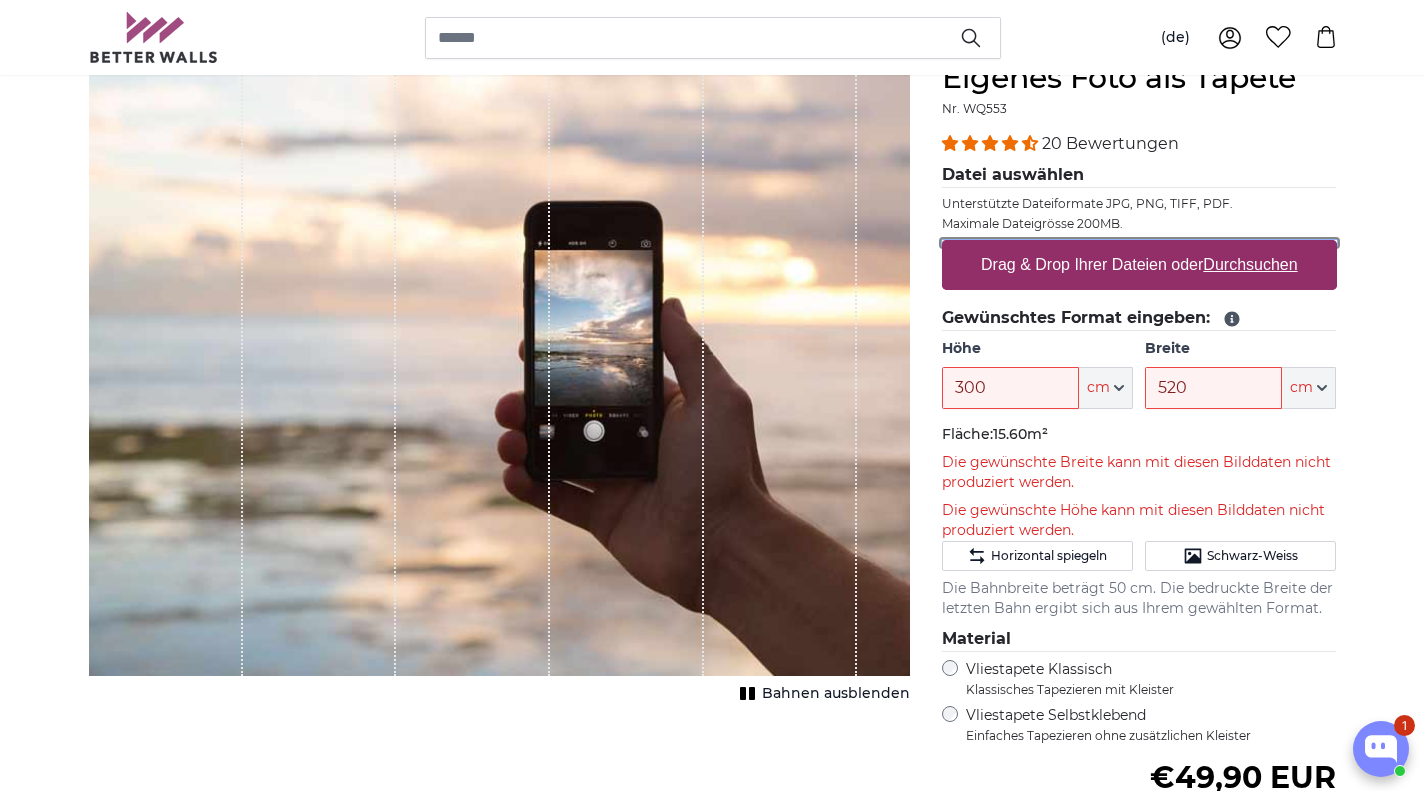 type on "**********" 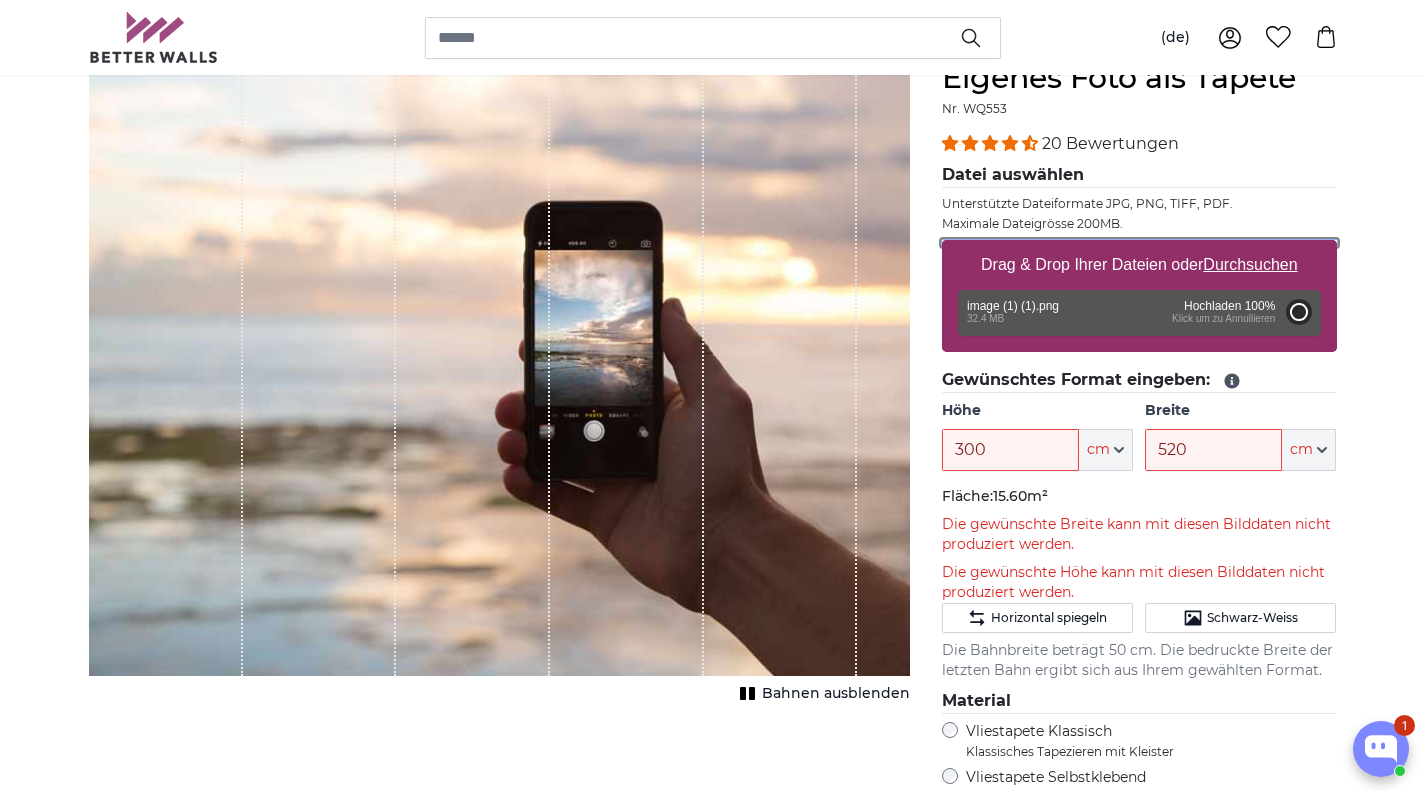 type on "200" 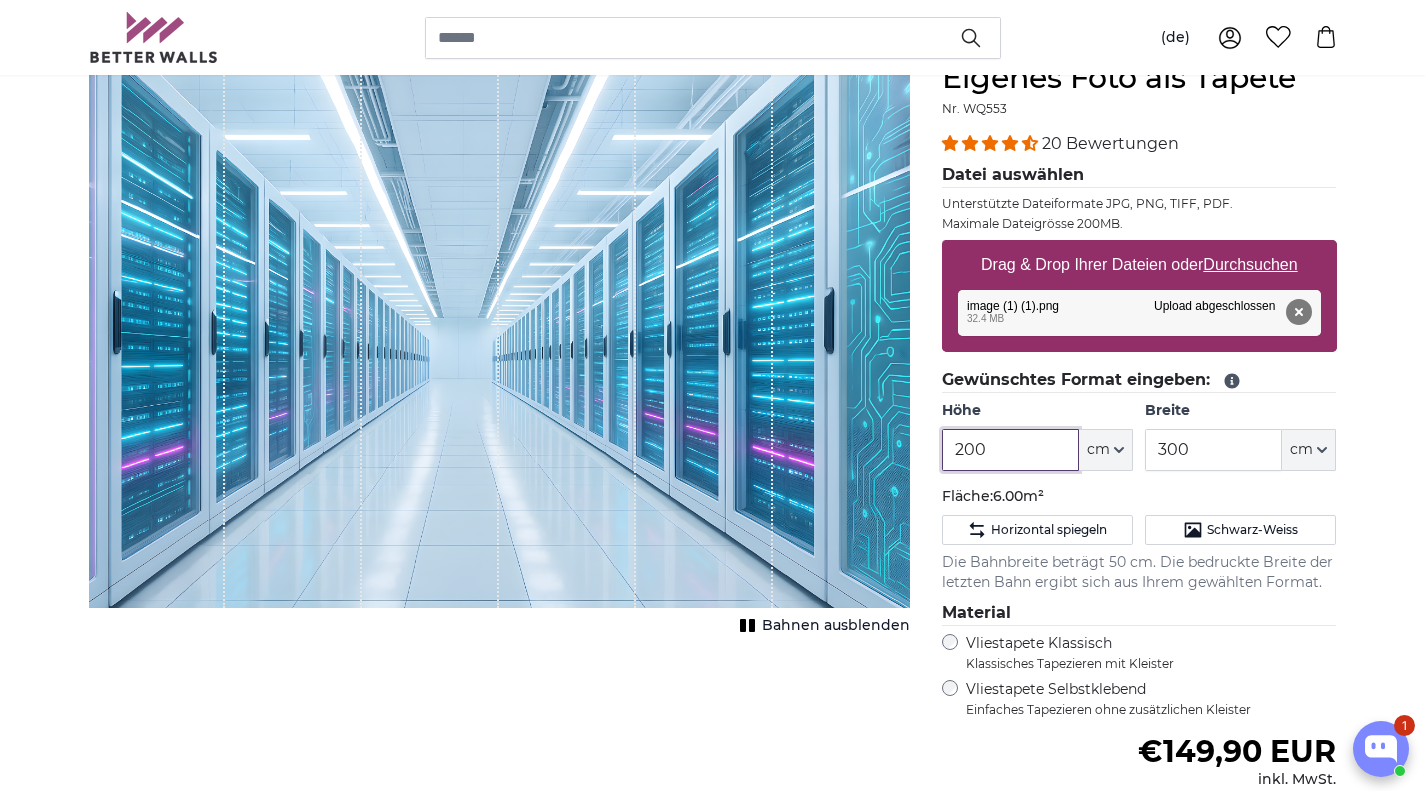 click on "200" at bounding box center (1010, 450) 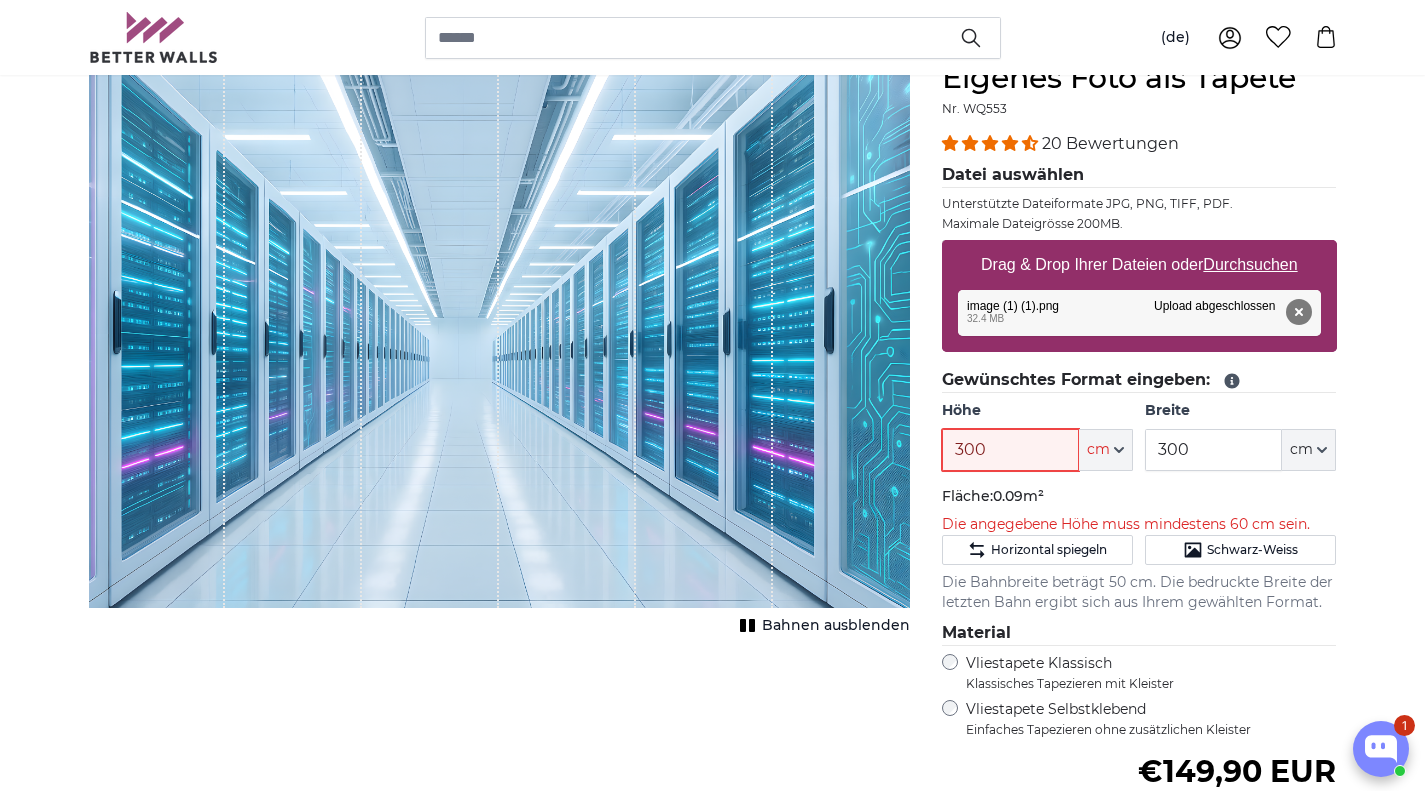 type on "300" 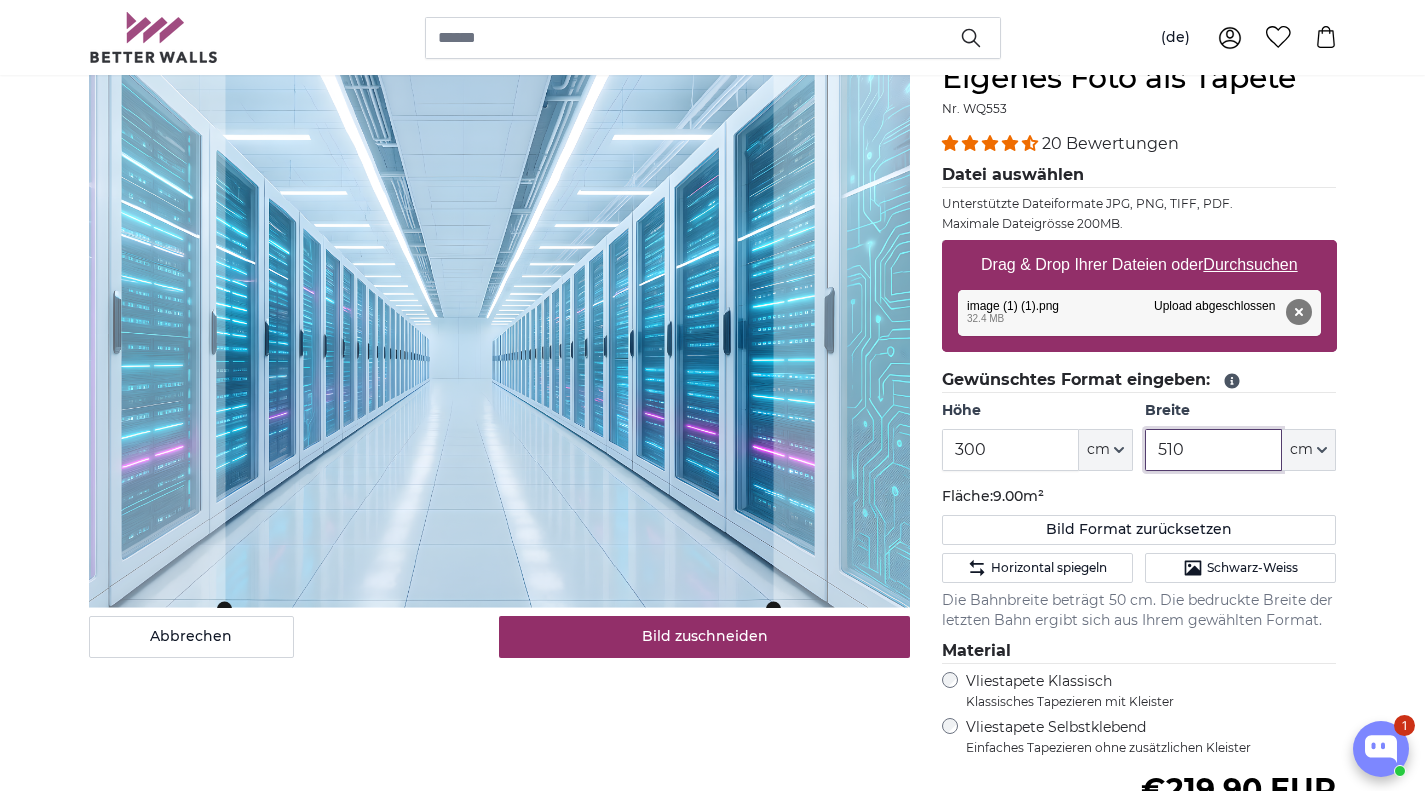type on "510" 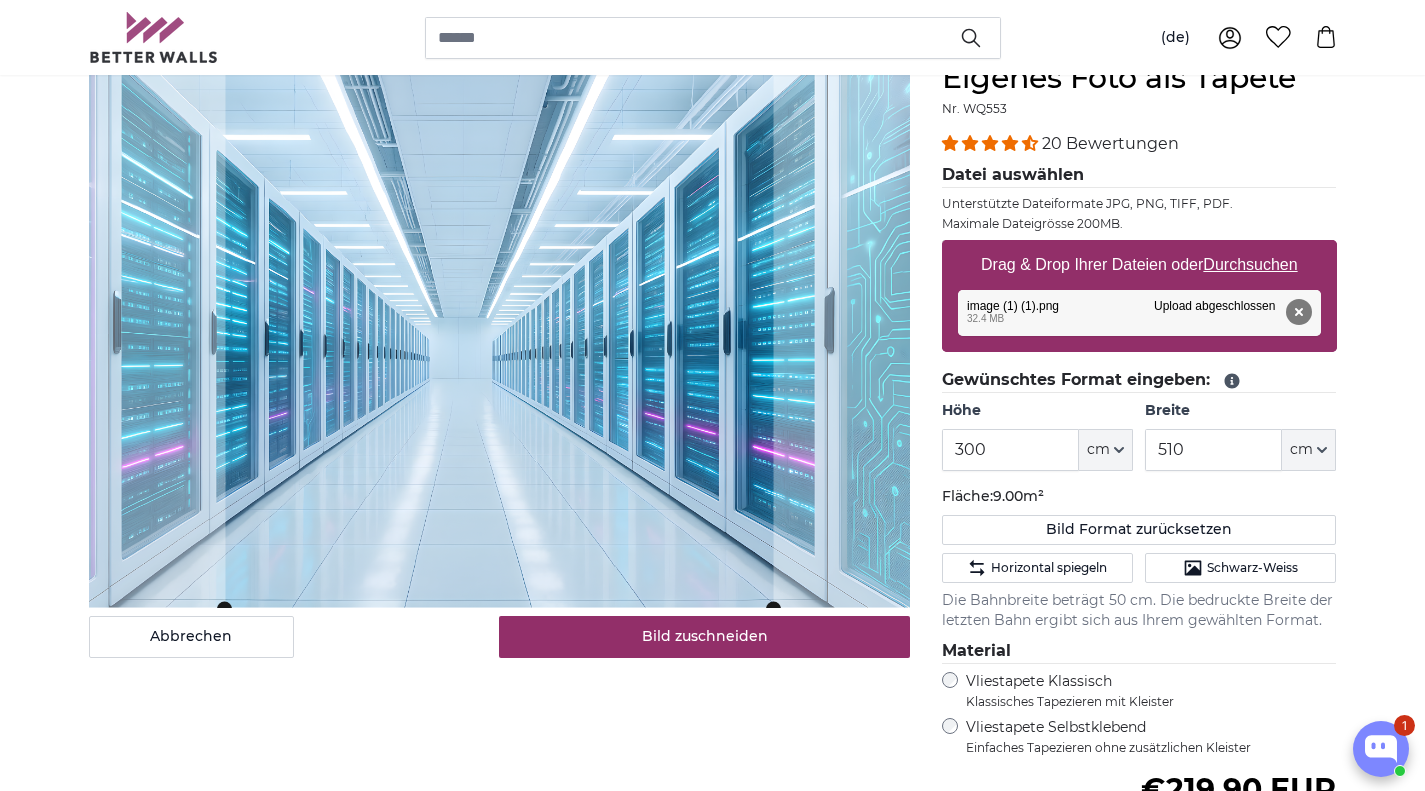 type 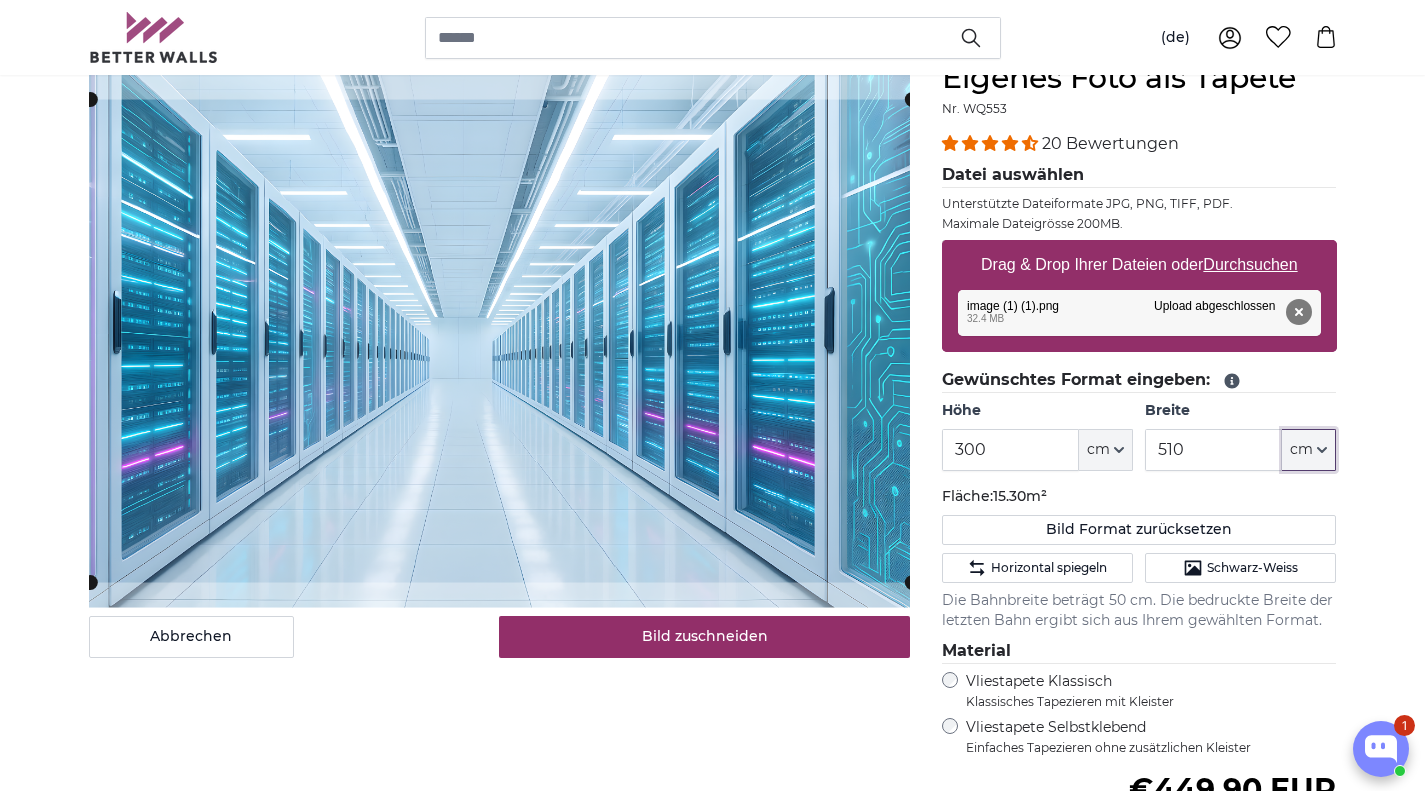 click 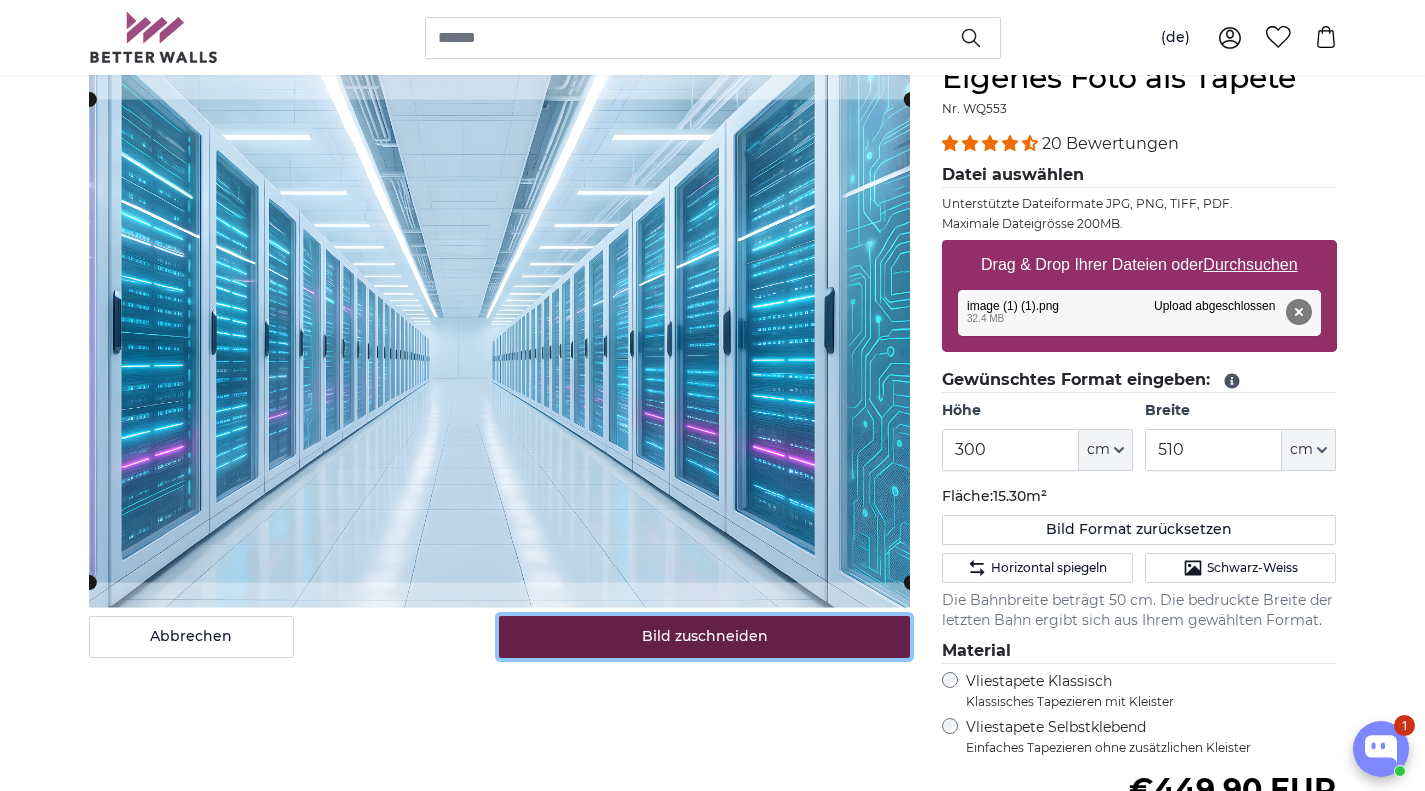 click on "Bild zuschneiden" at bounding box center [704, 637] 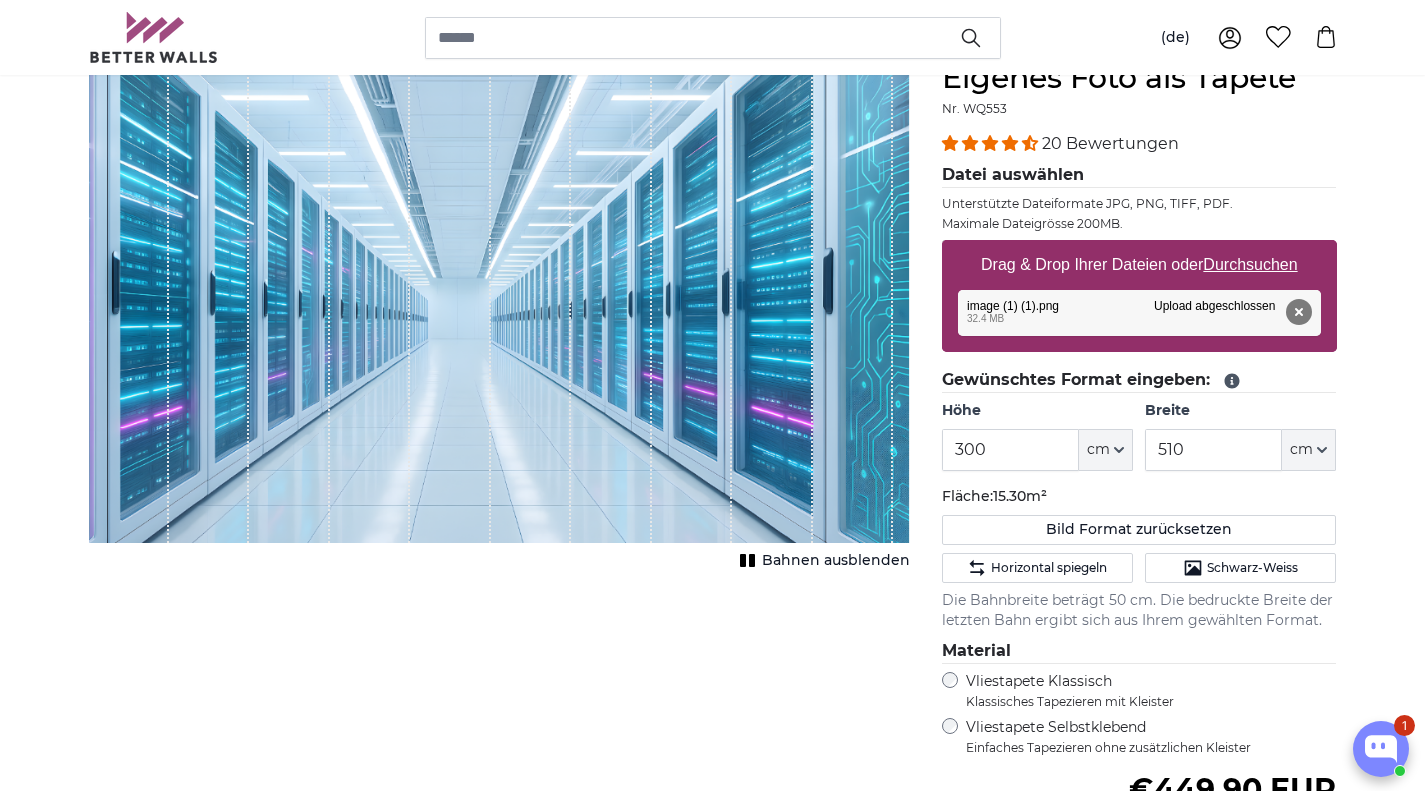 drag, startPoint x: 595, startPoint y: 373, endPoint x: 229, endPoint y: 416, distance: 368.5173 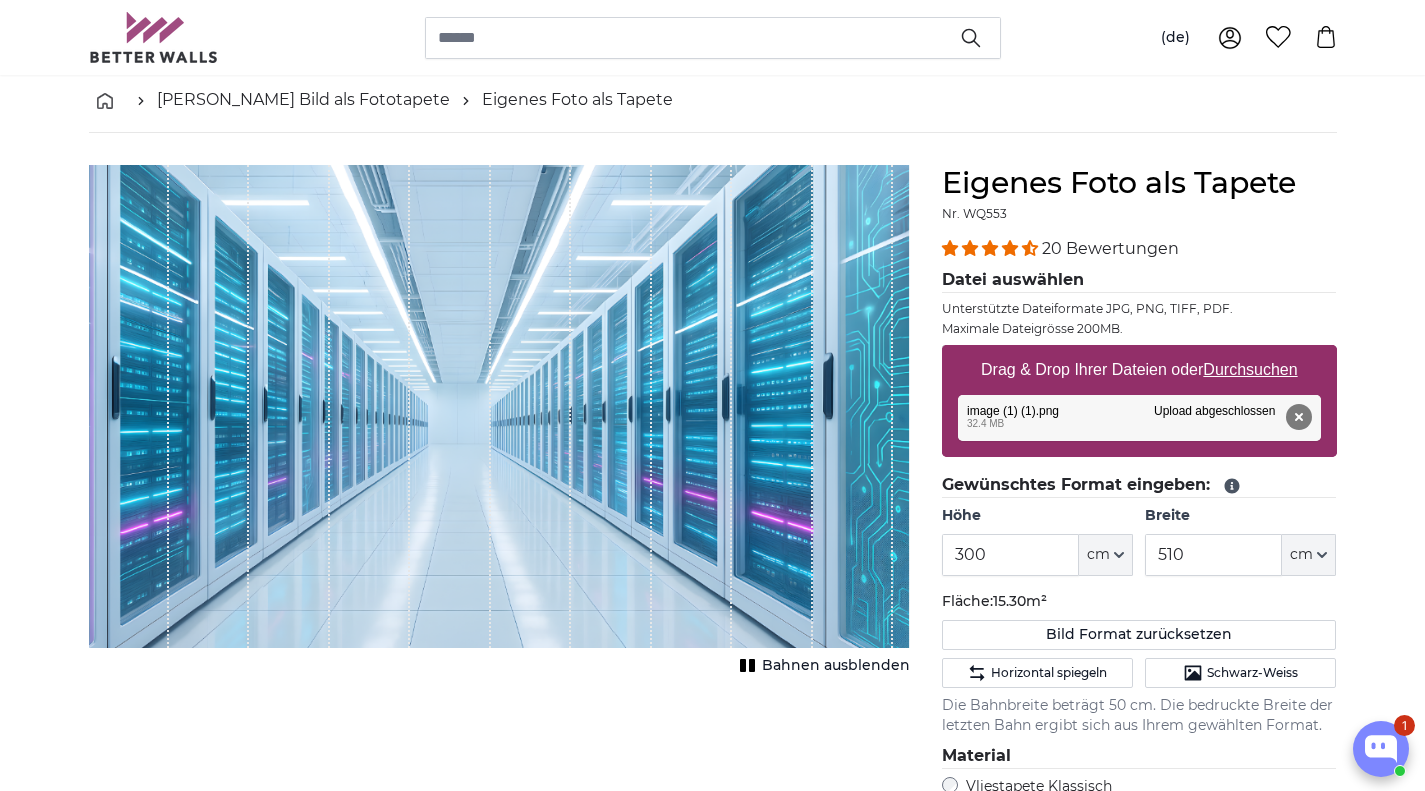 scroll, scrollTop: 0, scrollLeft: 0, axis: both 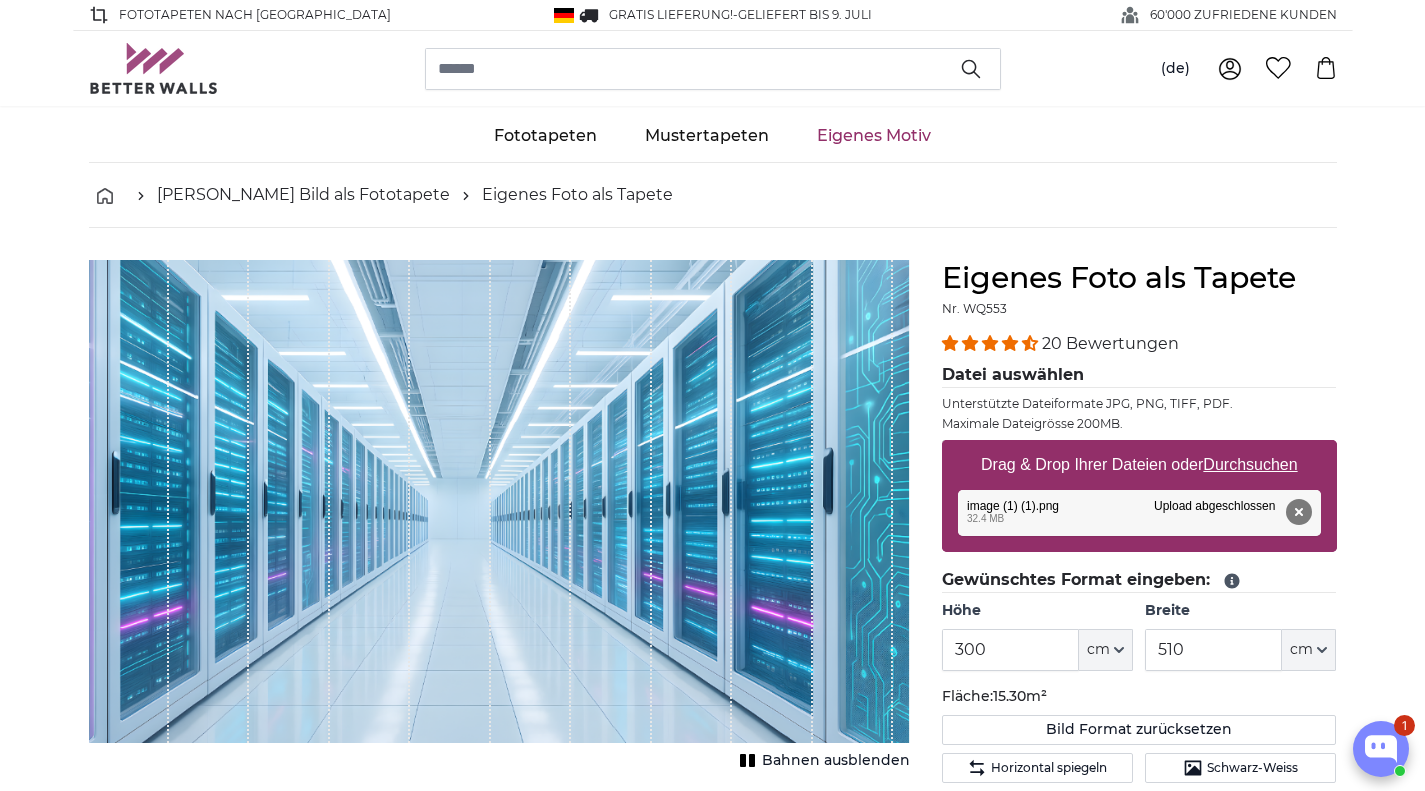 click on "Bahnen ausblenden" at bounding box center [836, 761] 